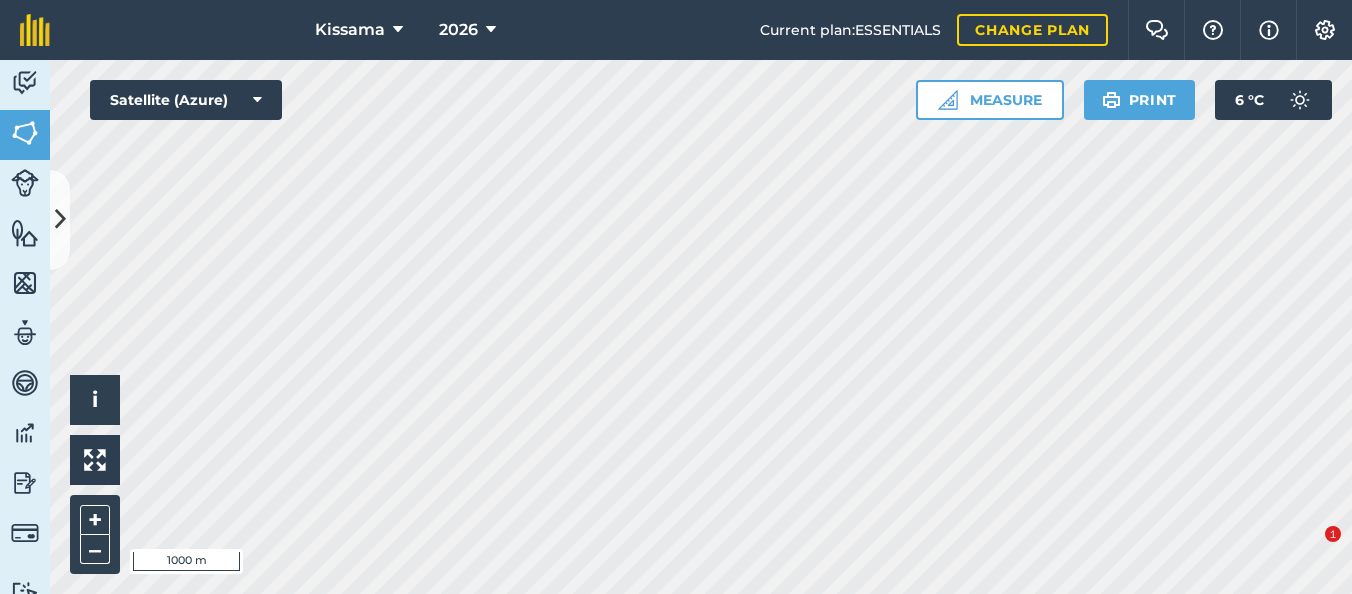 scroll, scrollTop: 0, scrollLeft: 0, axis: both 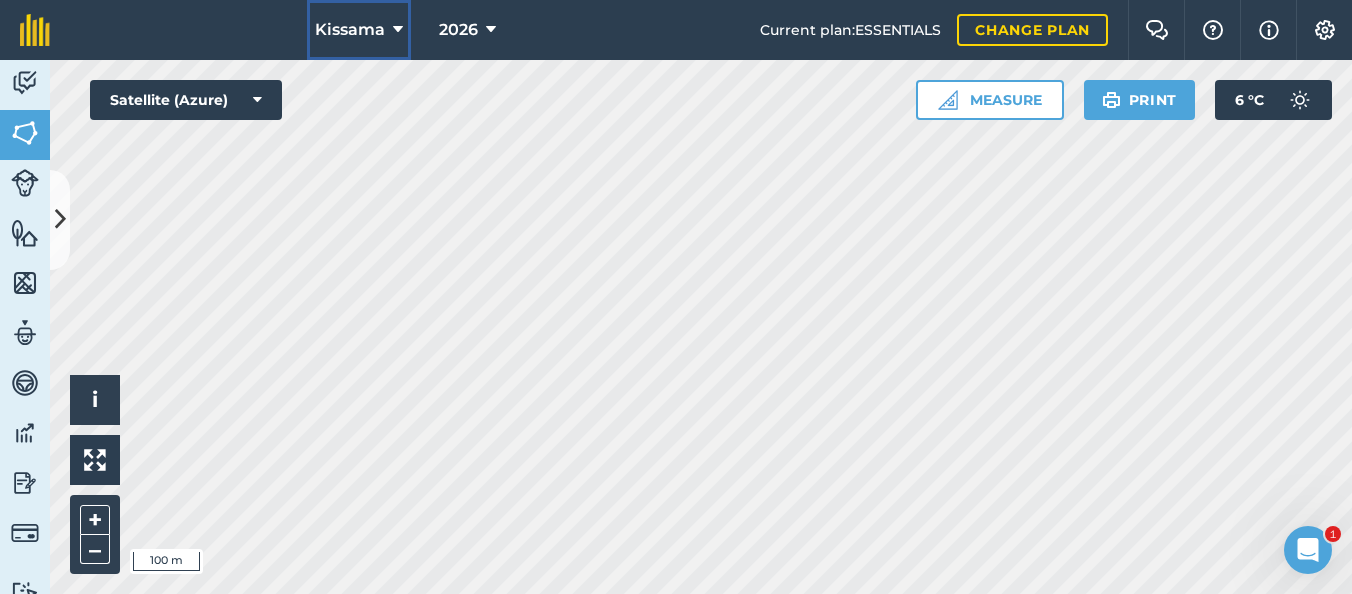 click on "Kissama" at bounding box center [350, 30] 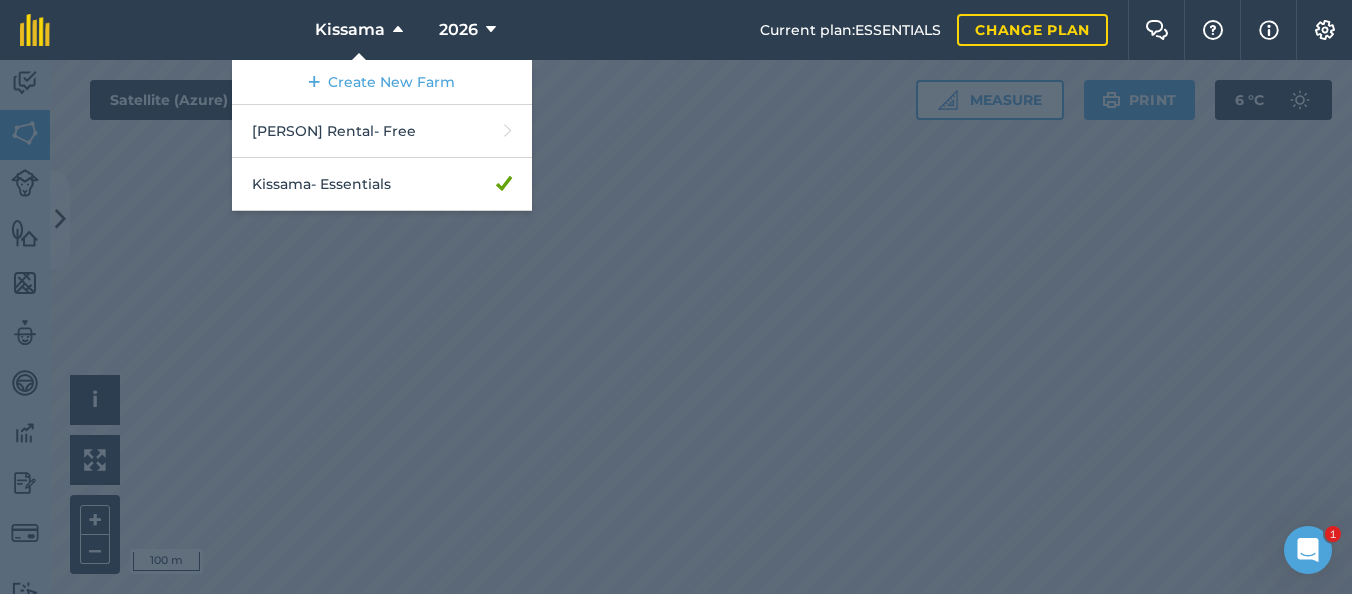 click at bounding box center [676, 327] 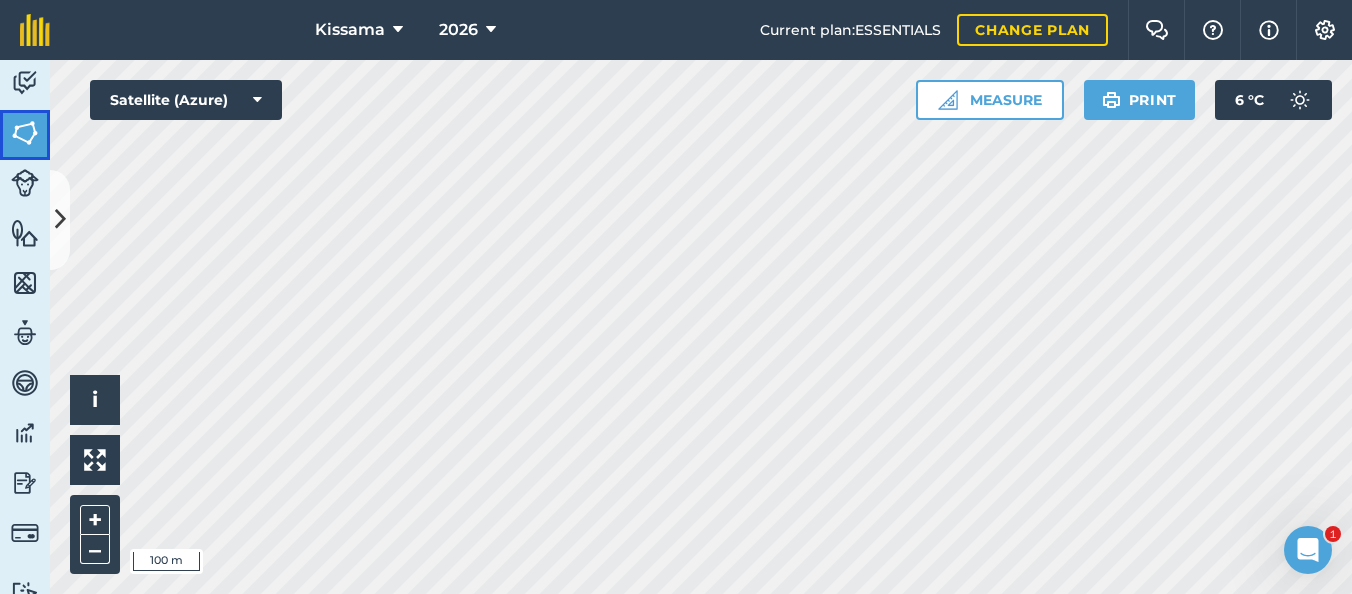 click at bounding box center (25, 133) 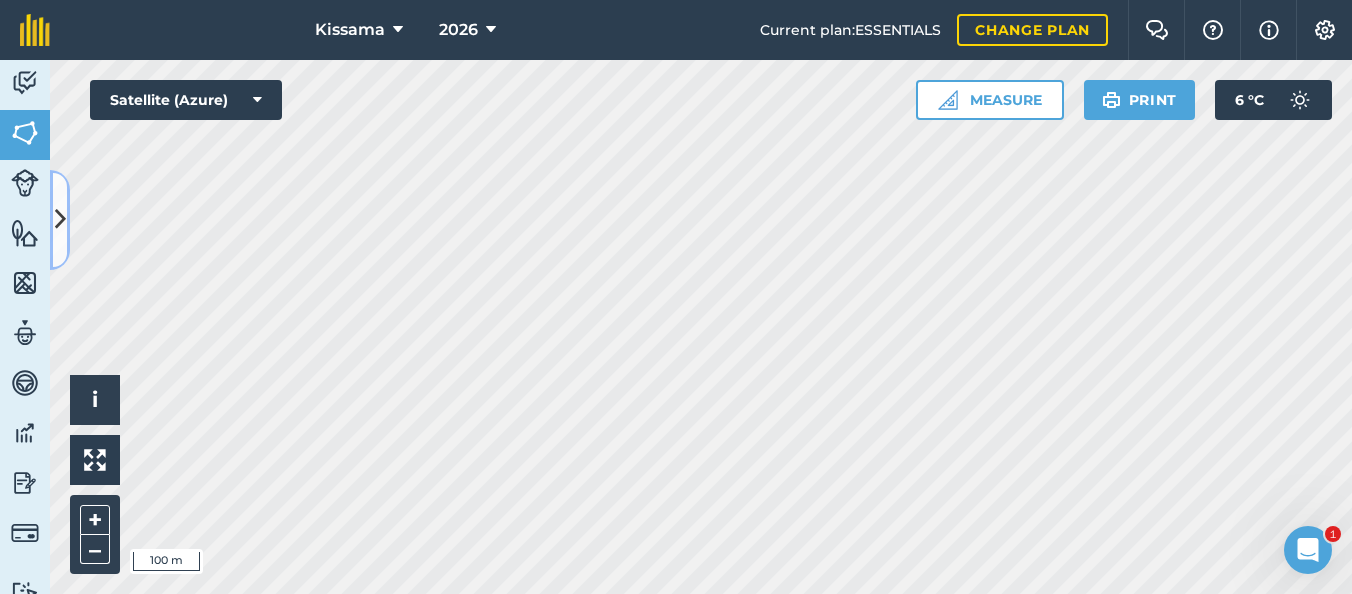 click at bounding box center (60, 219) 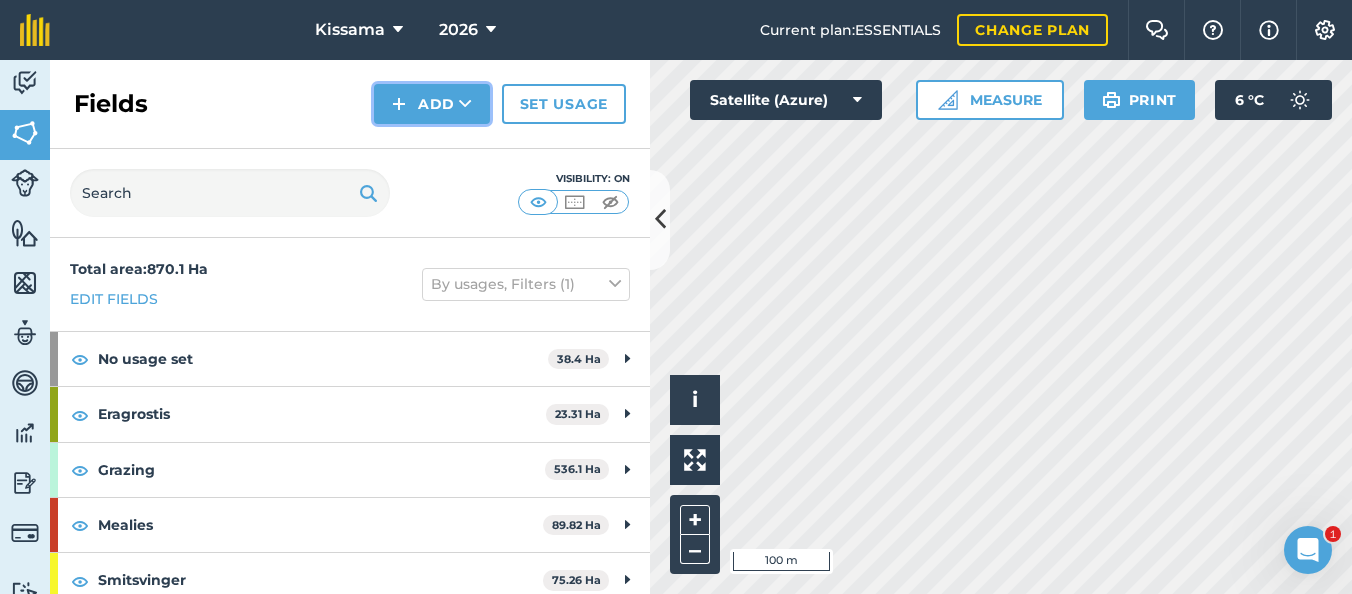 click on "Add" at bounding box center (432, 104) 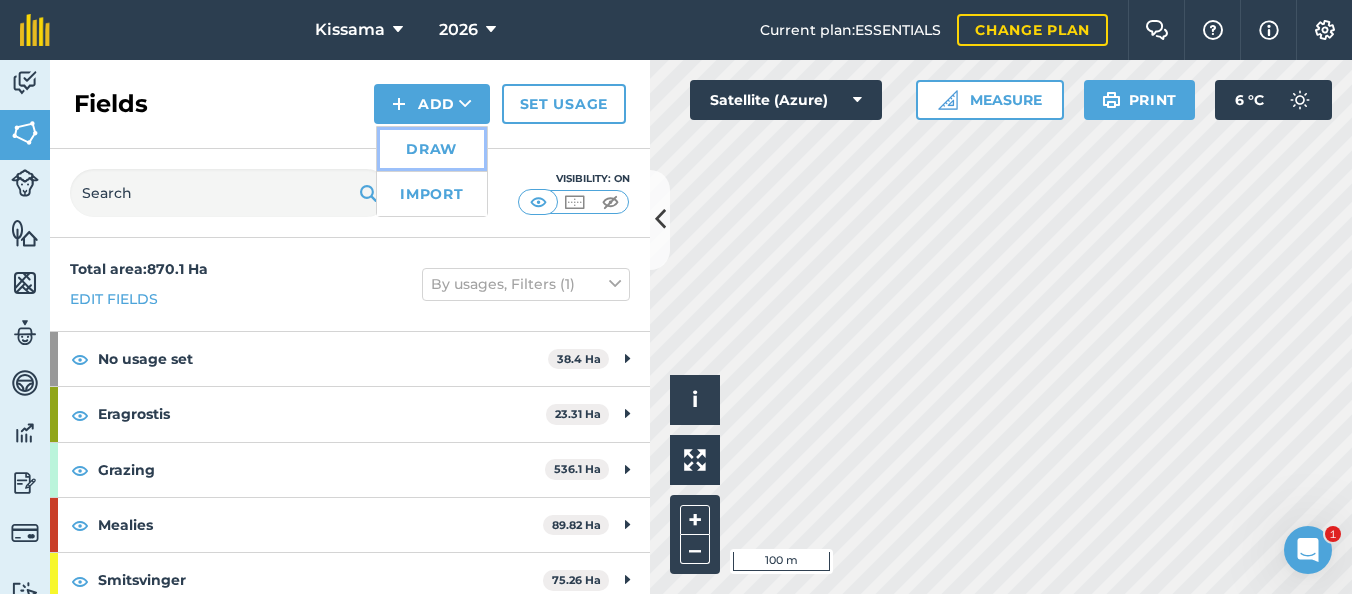 click on "Draw" at bounding box center (432, 149) 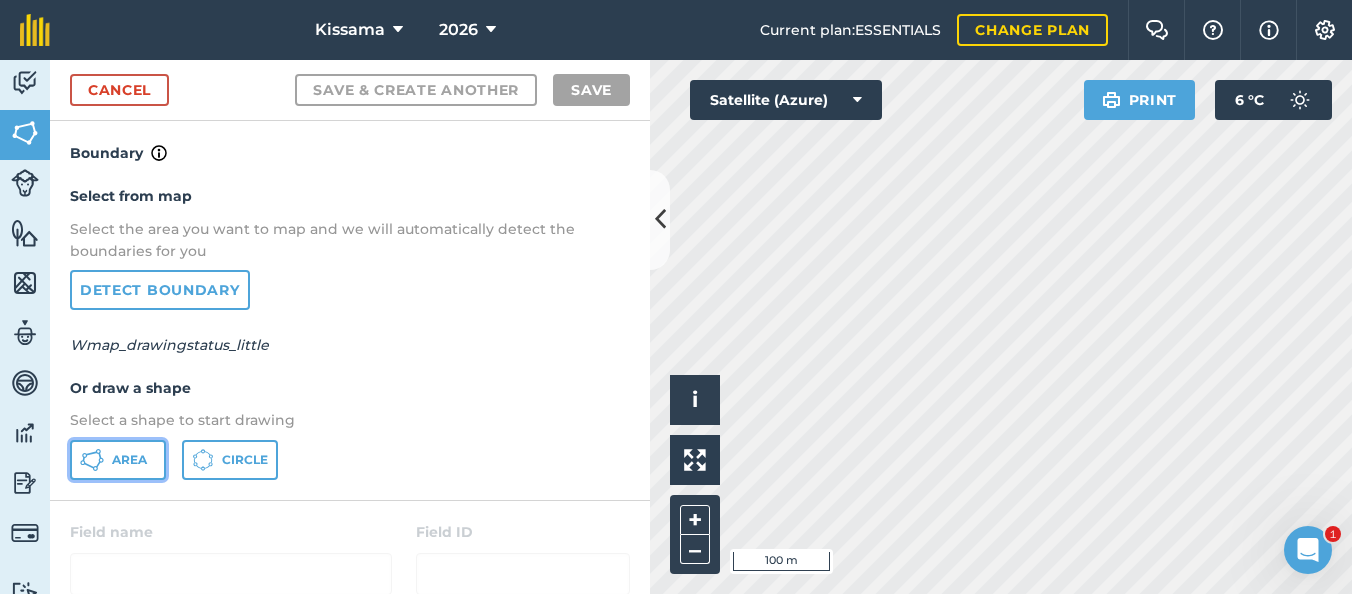 click on "Area" at bounding box center [129, 460] 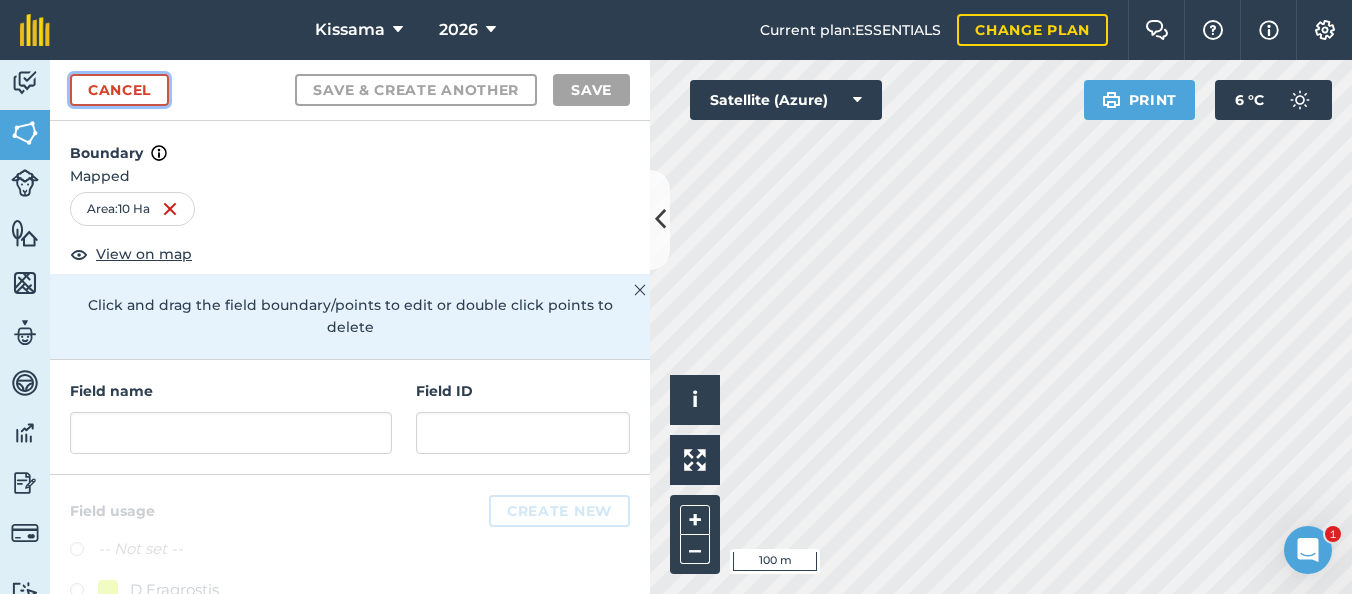 click on "Cancel" at bounding box center (119, 90) 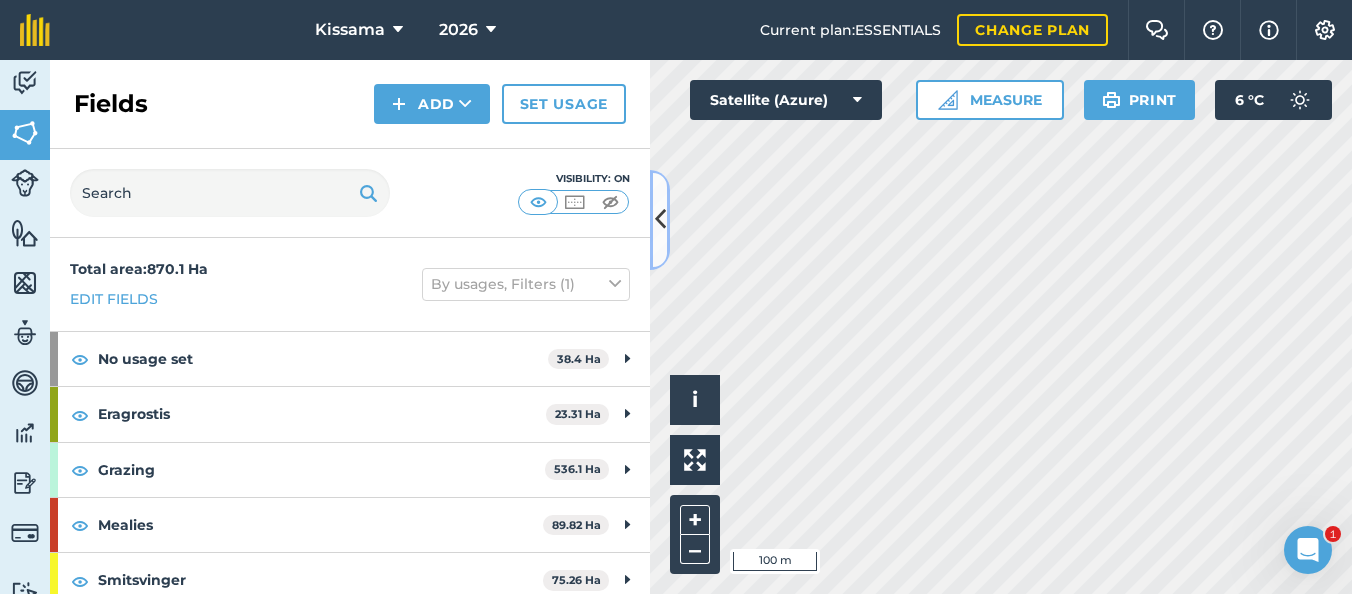 click at bounding box center (660, 219) 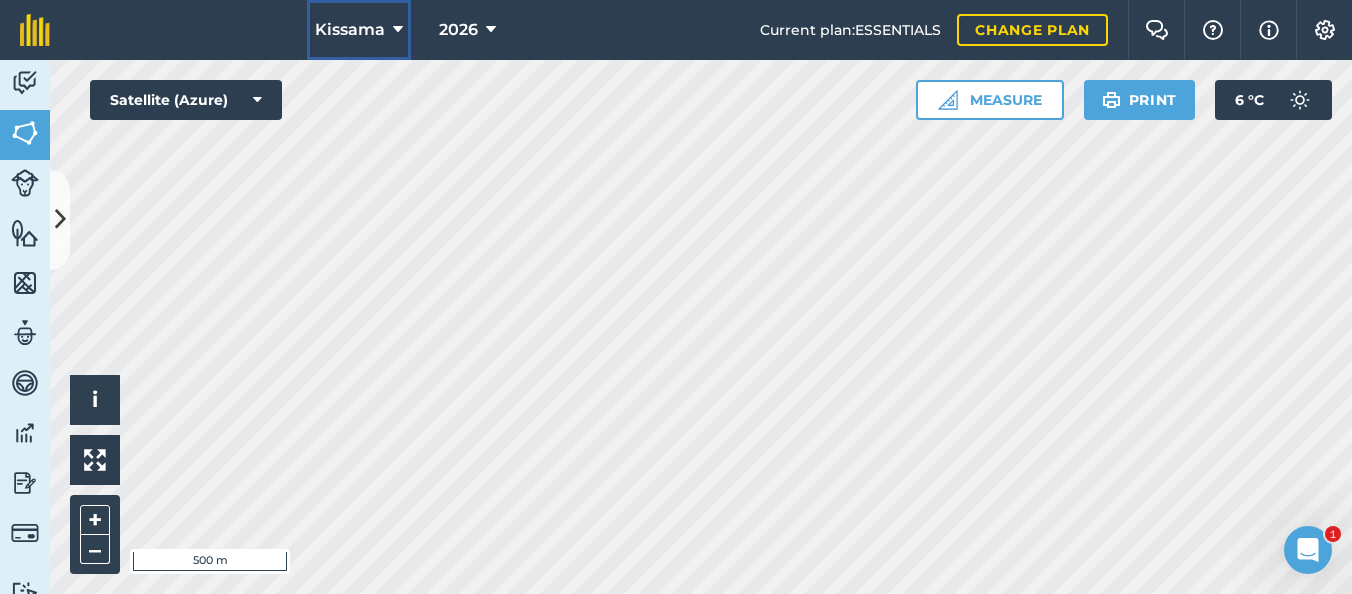 click at bounding box center (398, 30) 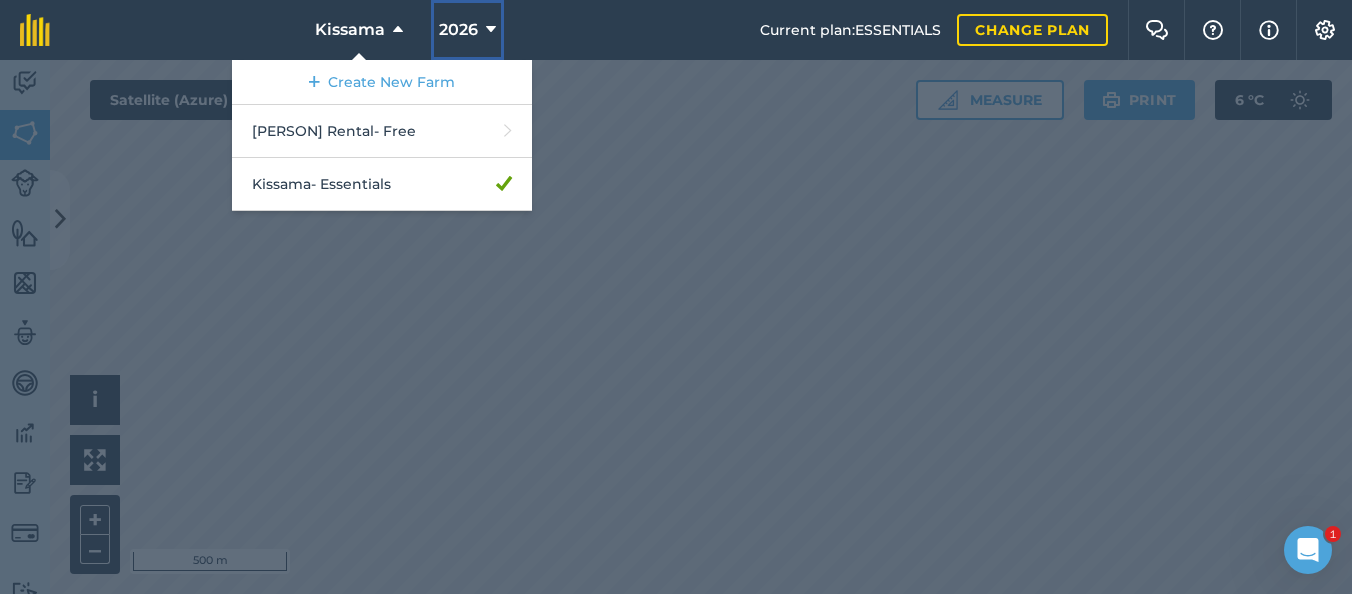 click on "2026" at bounding box center (458, 30) 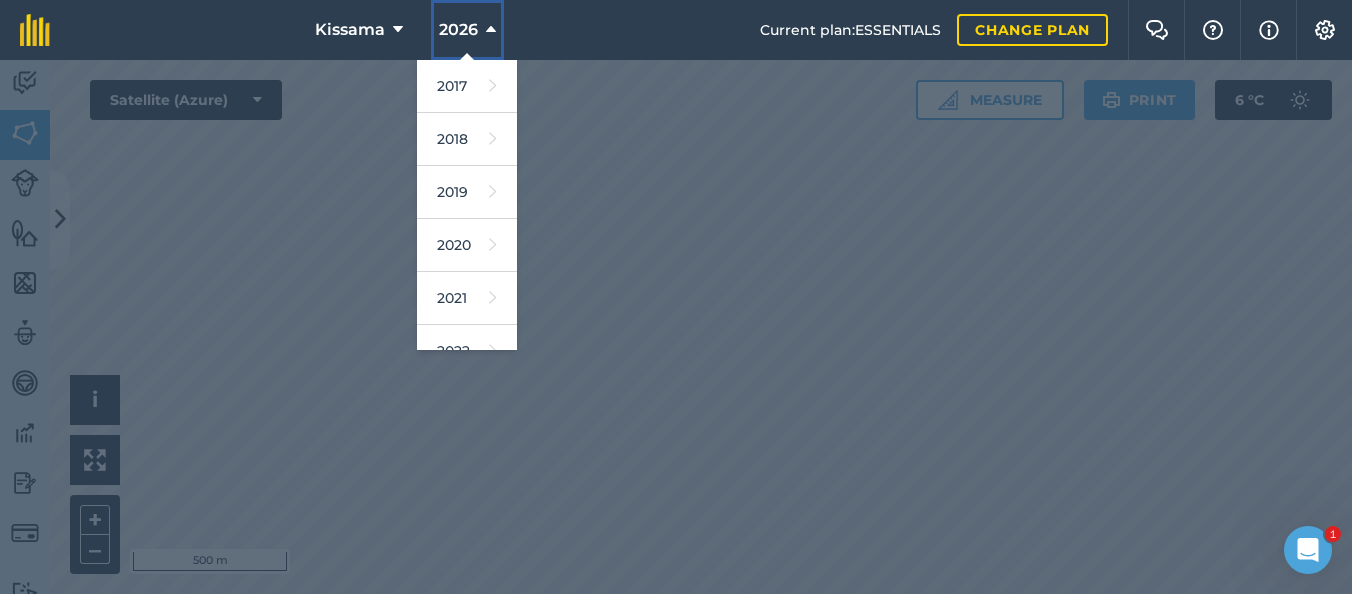 click on "2026" at bounding box center (467, 30) 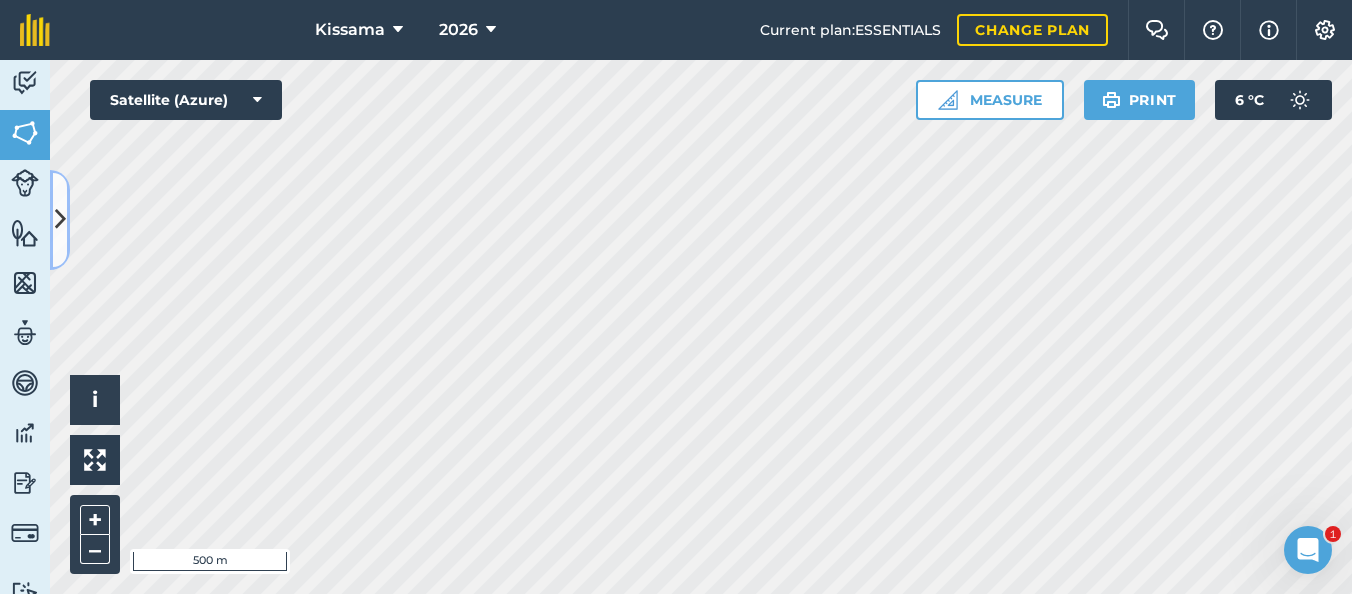 click at bounding box center (60, 219) 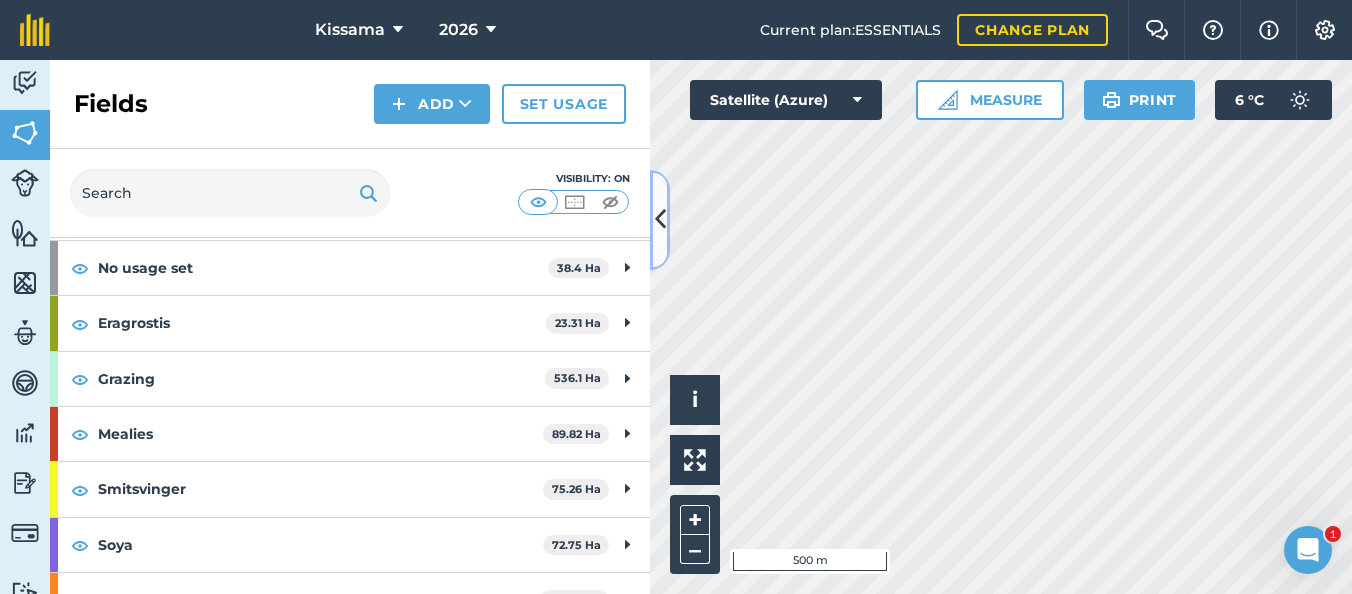 scroll, scrollTop: 125, scrollLeft: 0, axis: vertical 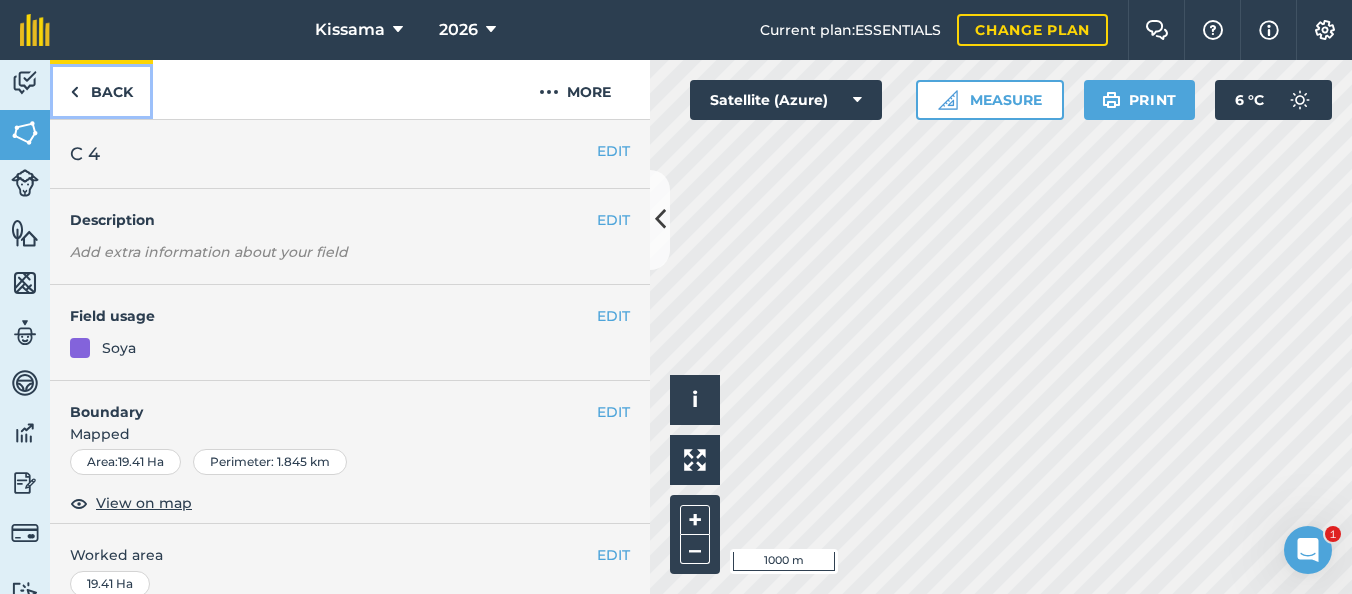 click at bounding box center [74, 92] 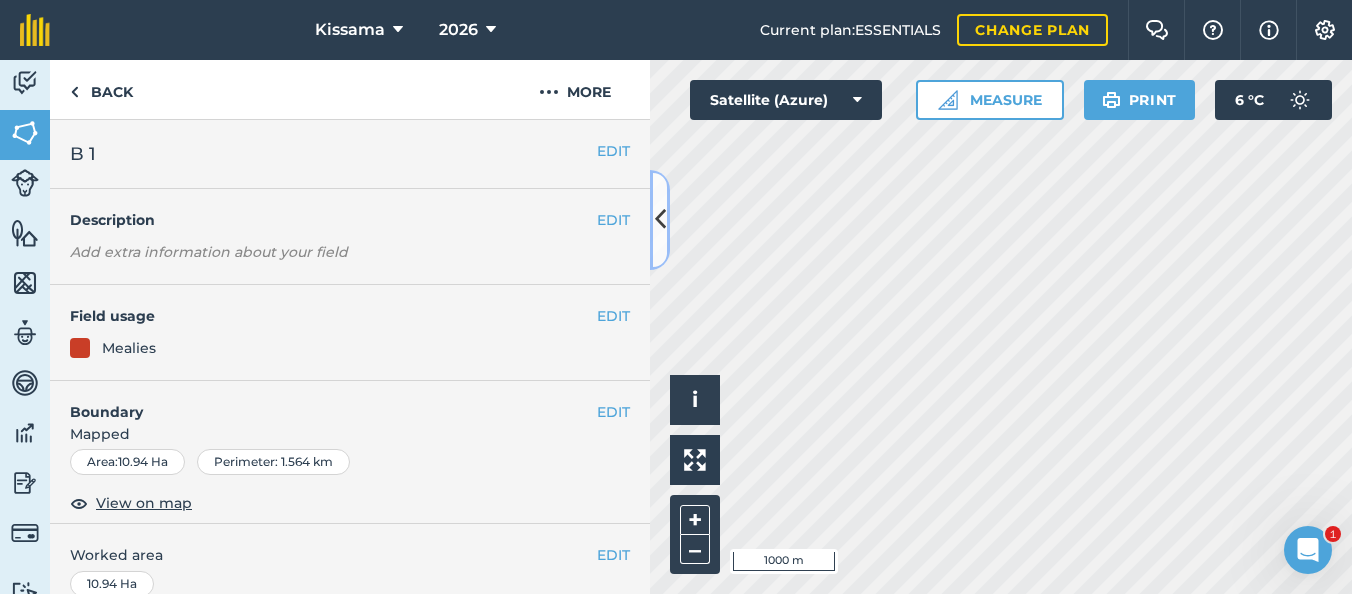 click at bounding box center [660, 219] 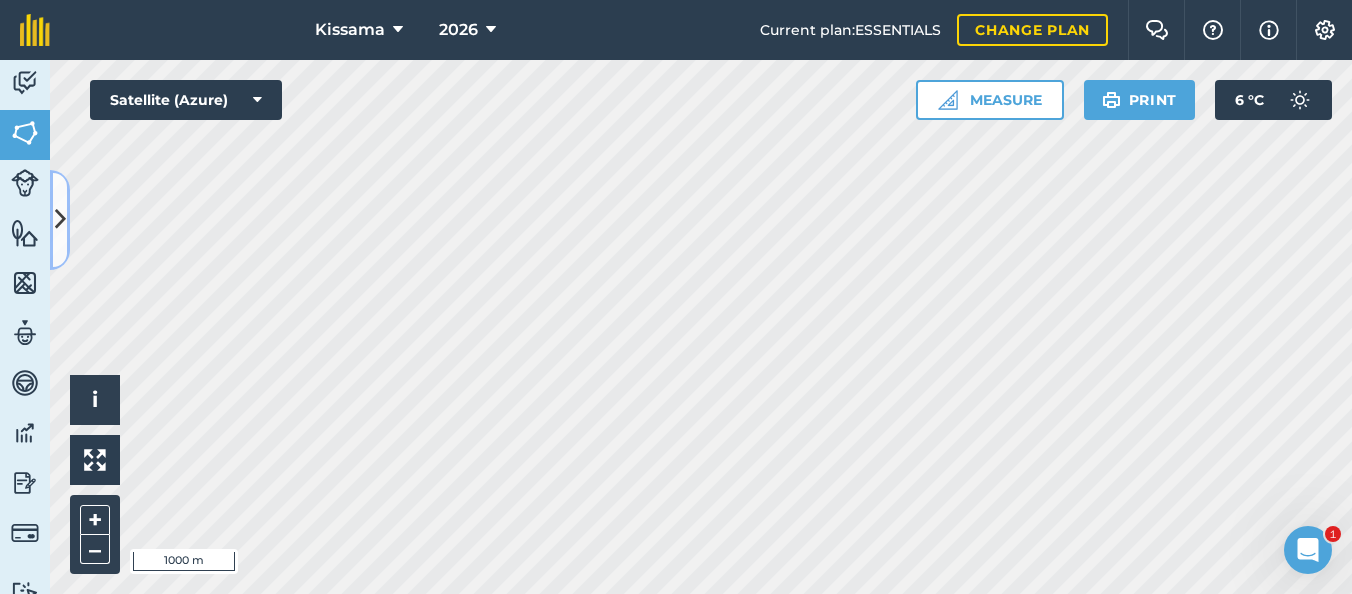 click at bounding box center (60, 219) 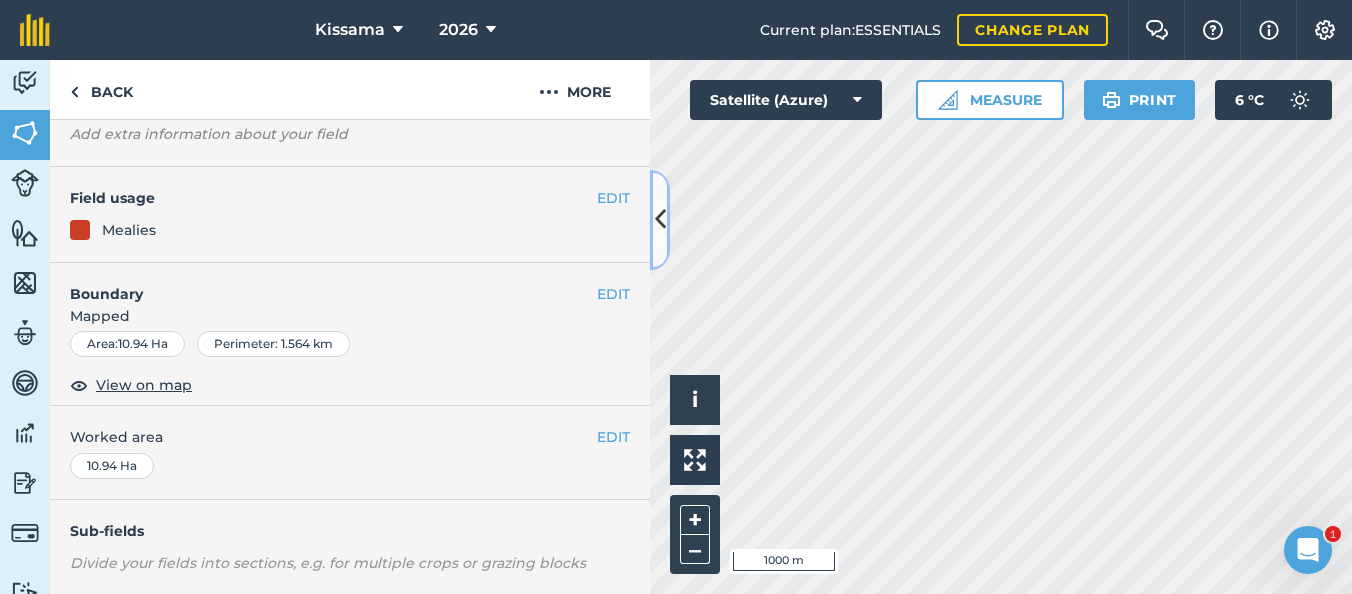 scroll, scrollTop: 121, scrollLeft: 0, axis: vertical 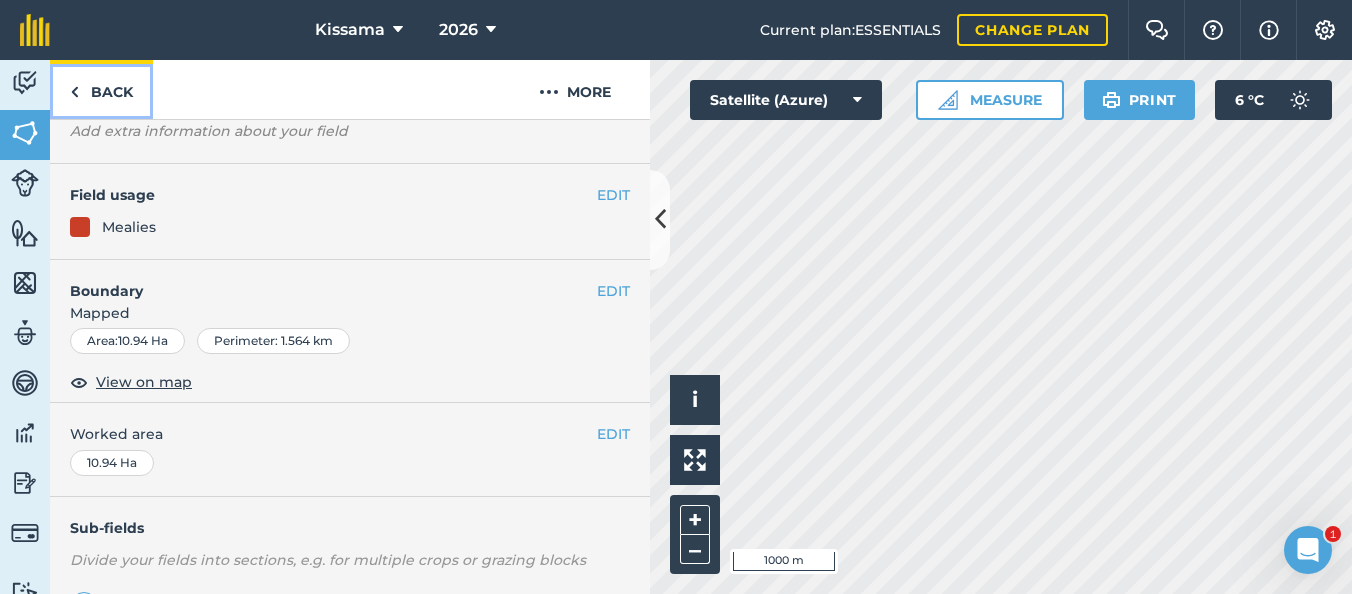 click at bounding box center [74, 92] 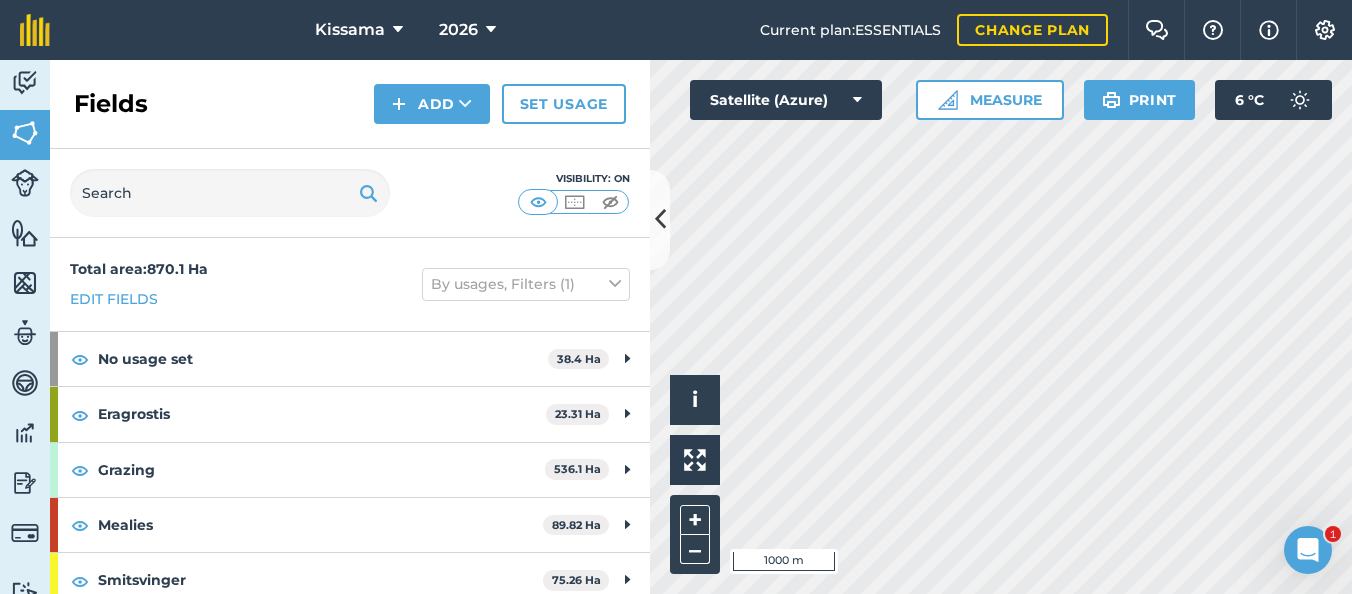 scroll, scrollTop: 125, scrollLeft: 0, axis: vertical 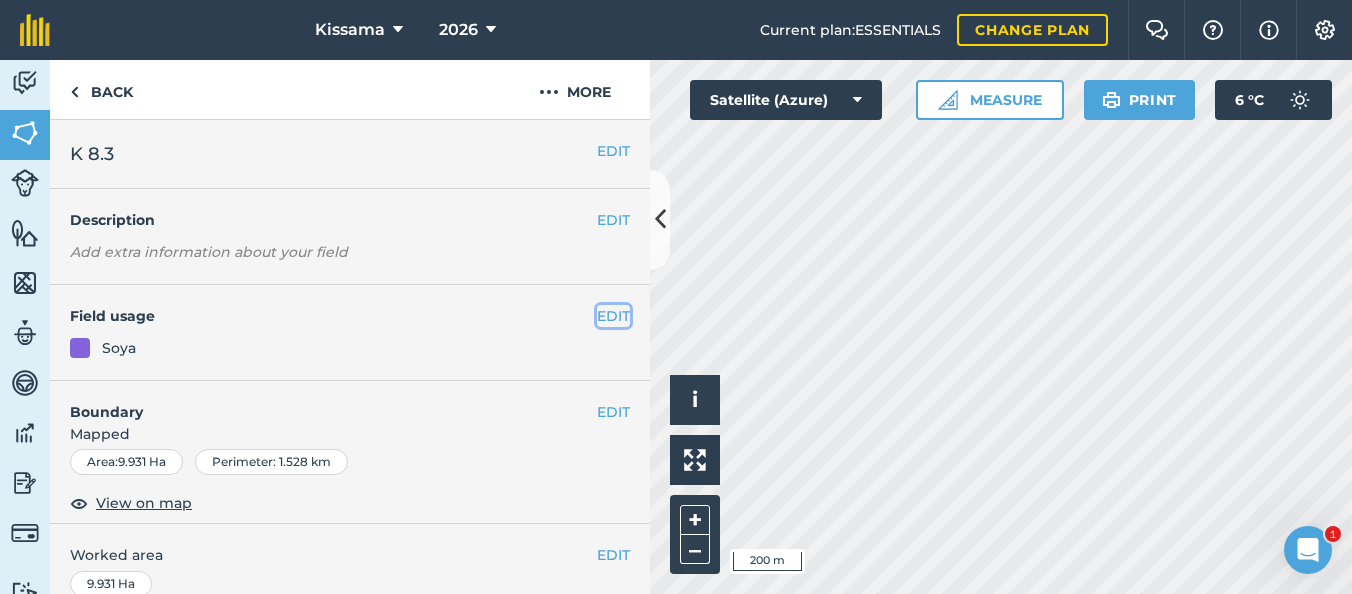 click on "EDIT" at bounding box center (613, 316) 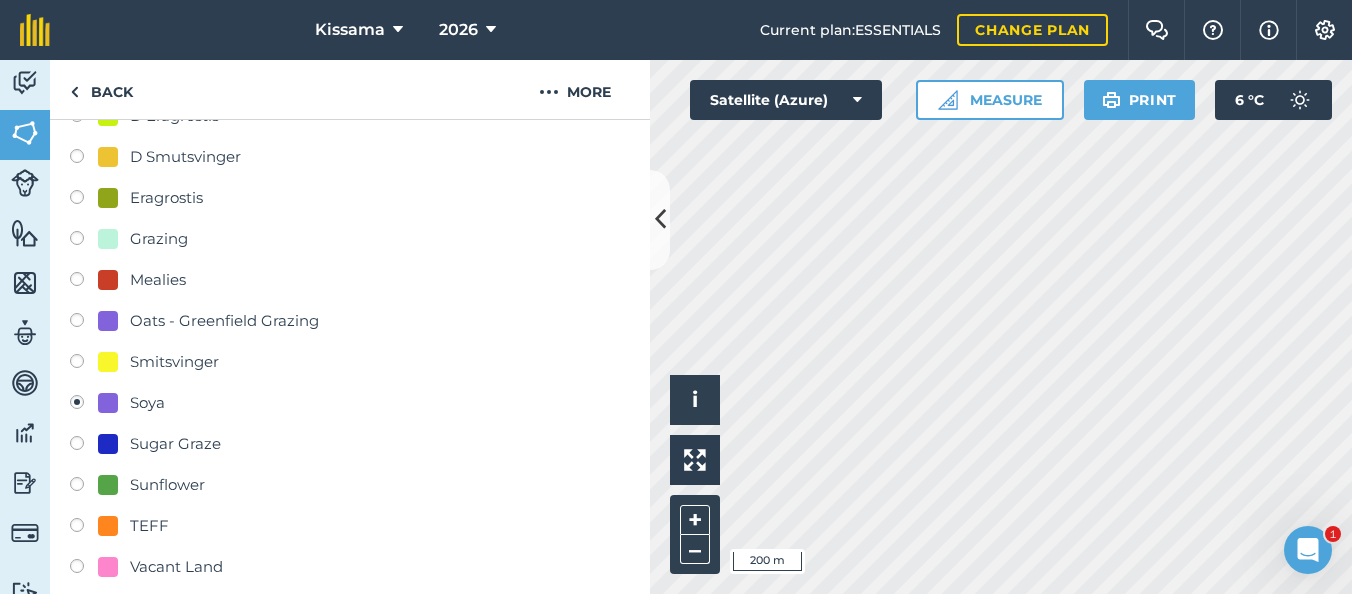 scroll, scrollTop: 288, scrollLeft: 0, axis: vertical 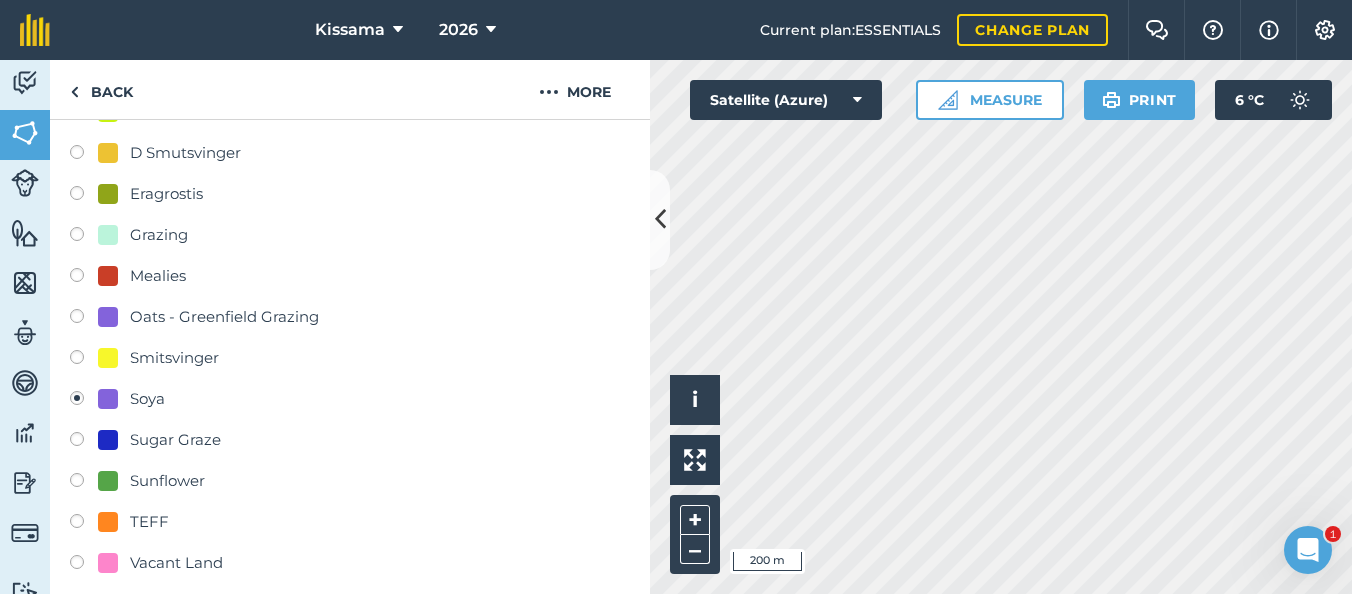 click at bounding box center (84, 524) 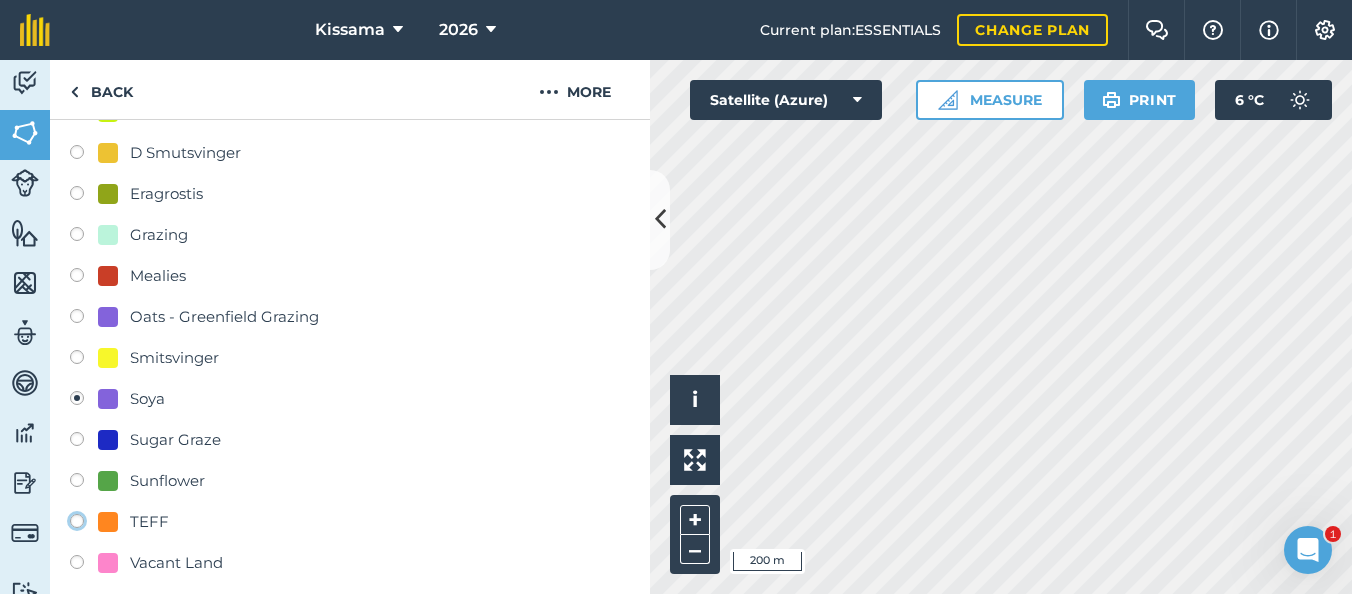 click on "TEFF" at bounding box center [-9923, 520] 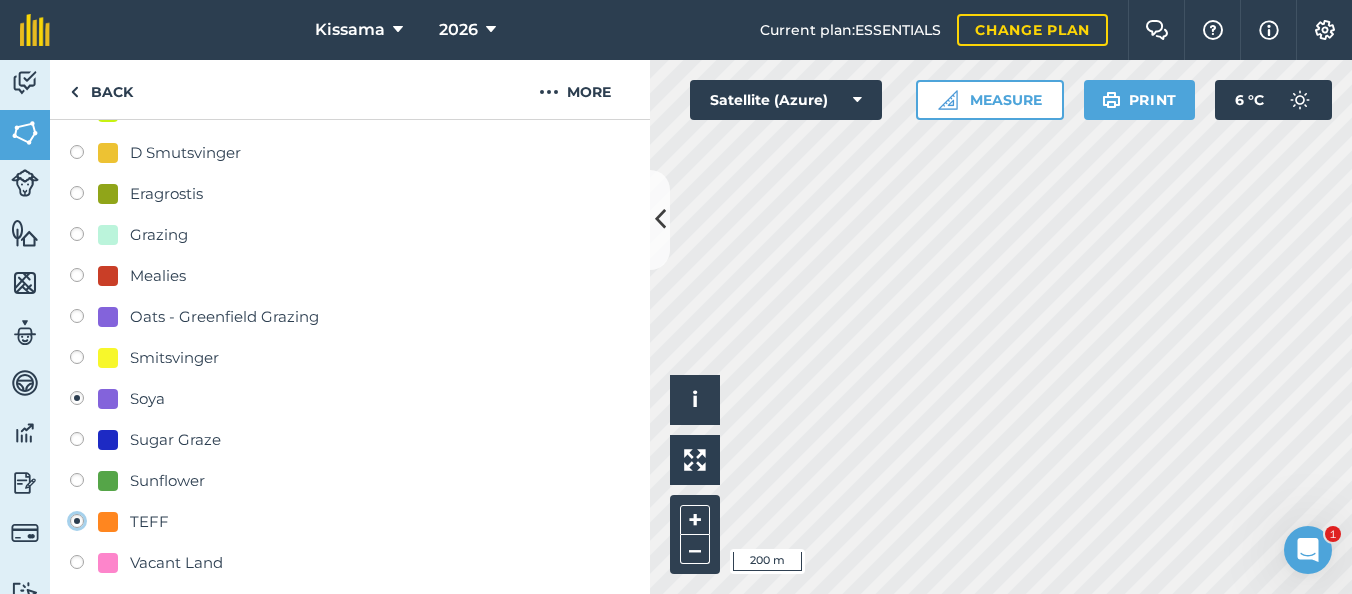 radio on "true" 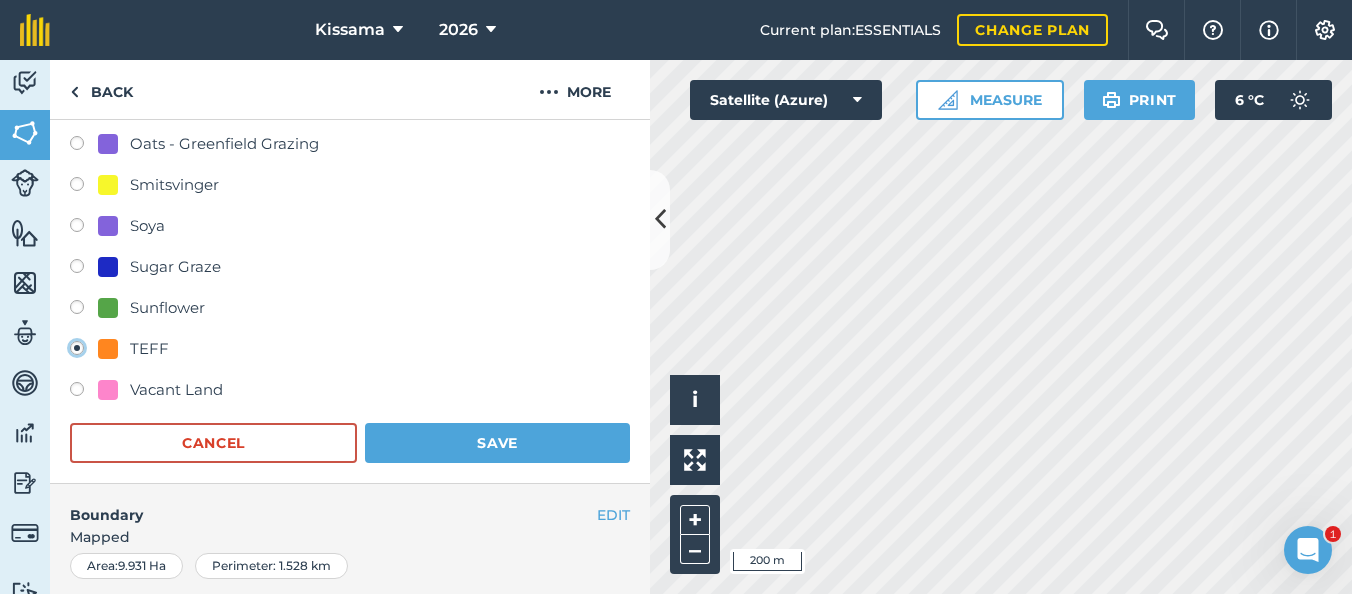 scroll, scrollTop: 464, scrollLeft: 0, axis: vertical 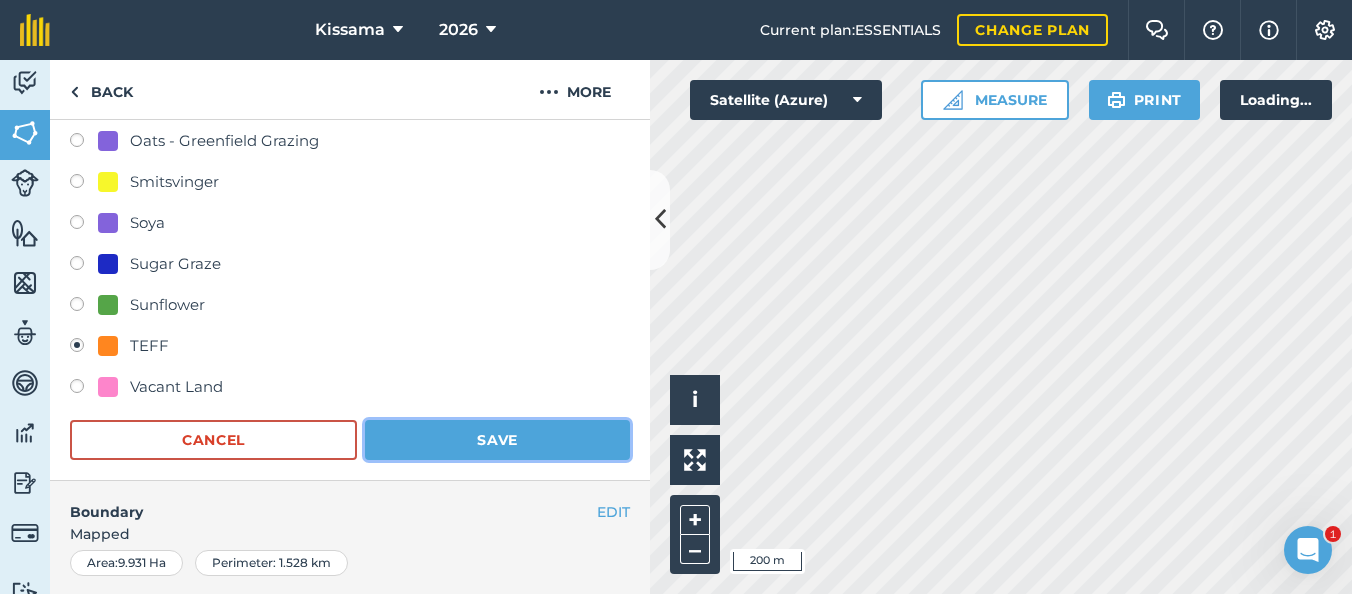 click on "Save" at bounding box center (497, 440) 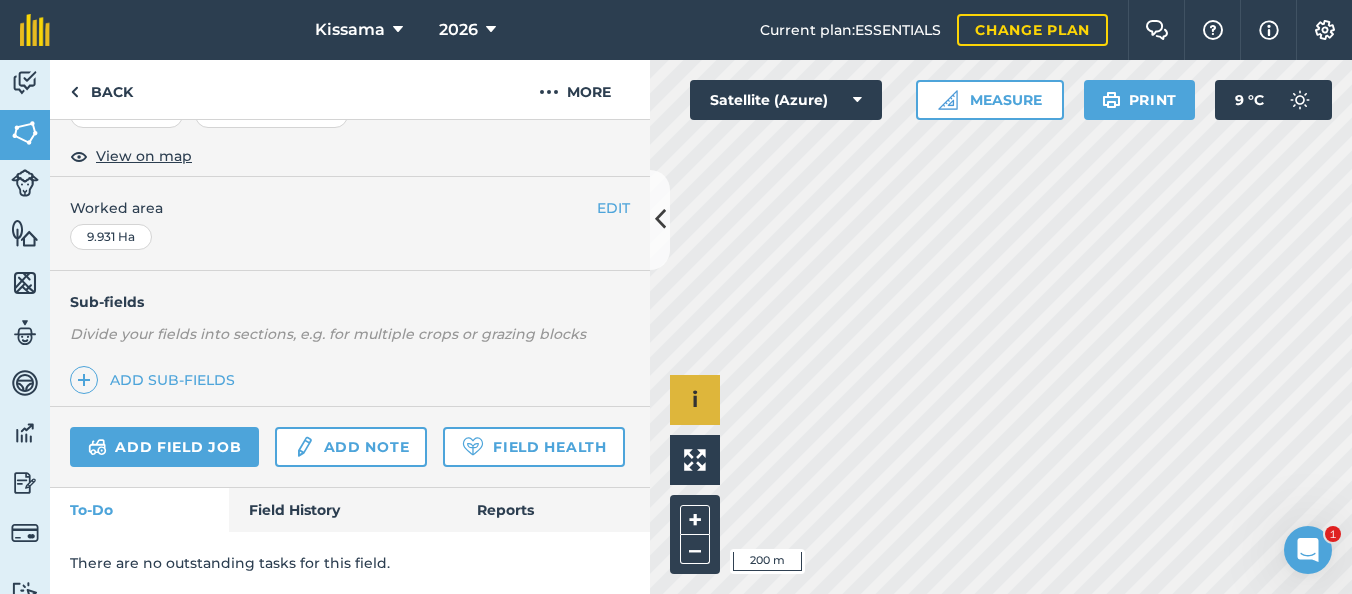 scroll, scrollTop: 347, scrollLeft: 0, axis: vertical 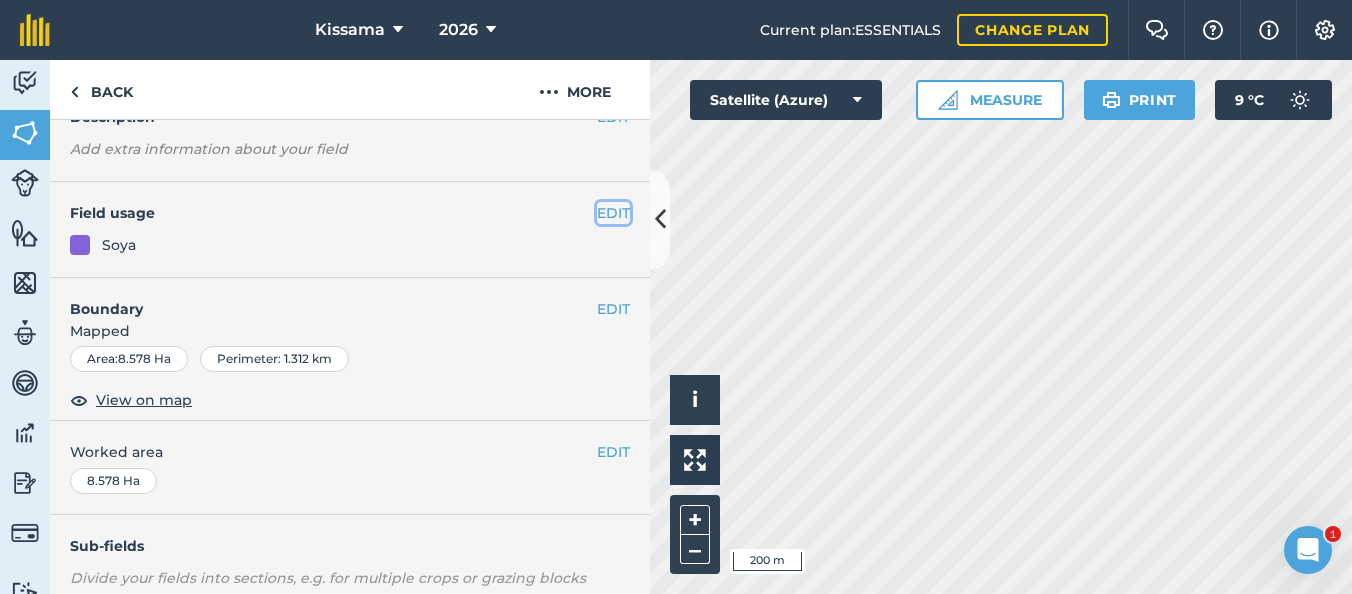 click on "EDIT" at bounding box center (613, 213) 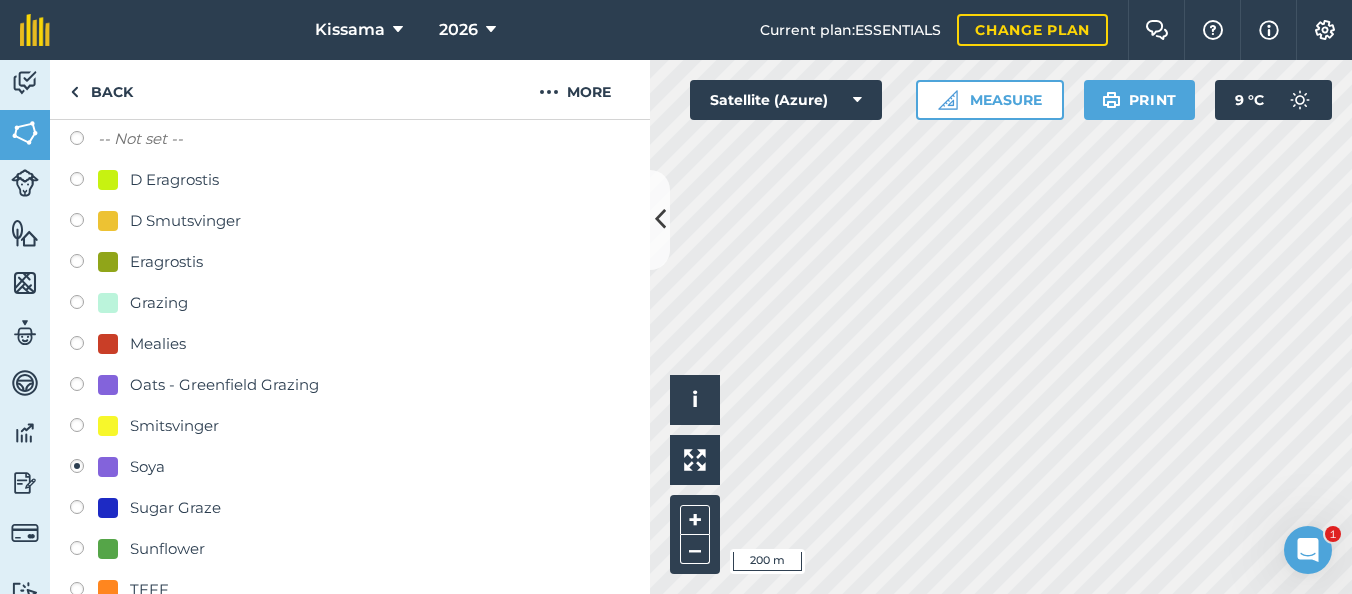 scroll, scrollTop: 225, scrollLeft: 0, axis: vertical 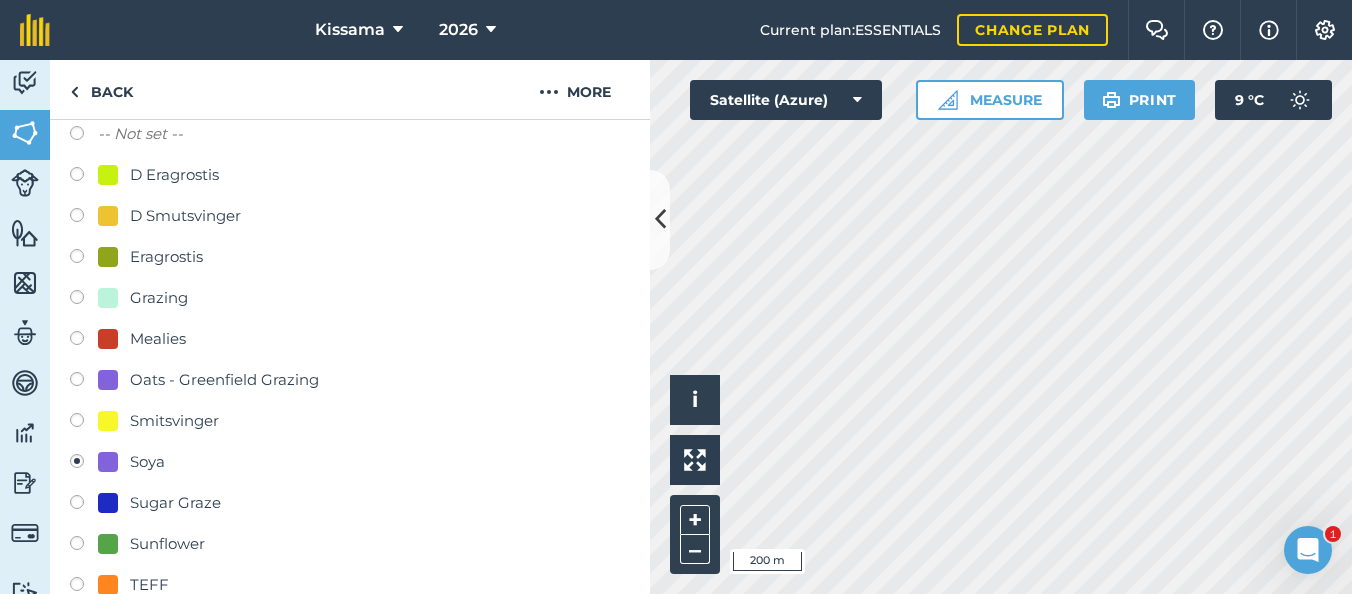 click at bounding box center [84, 587] 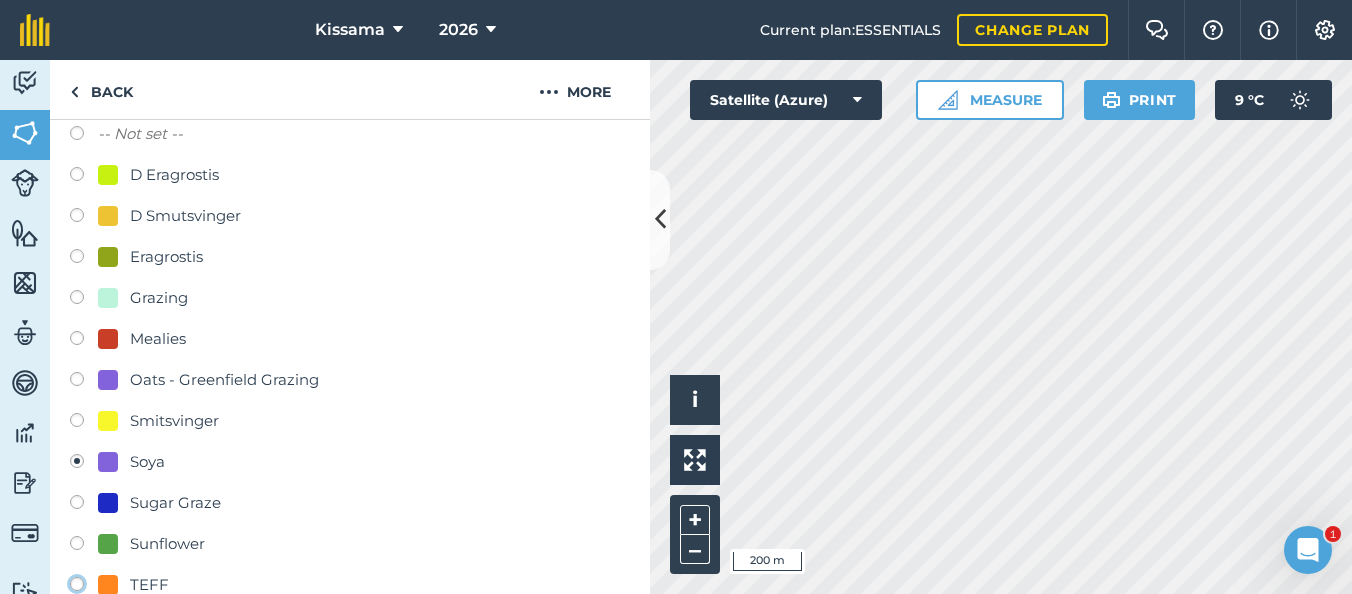 click on "TEFF" at bounding box center [-9923, 583] 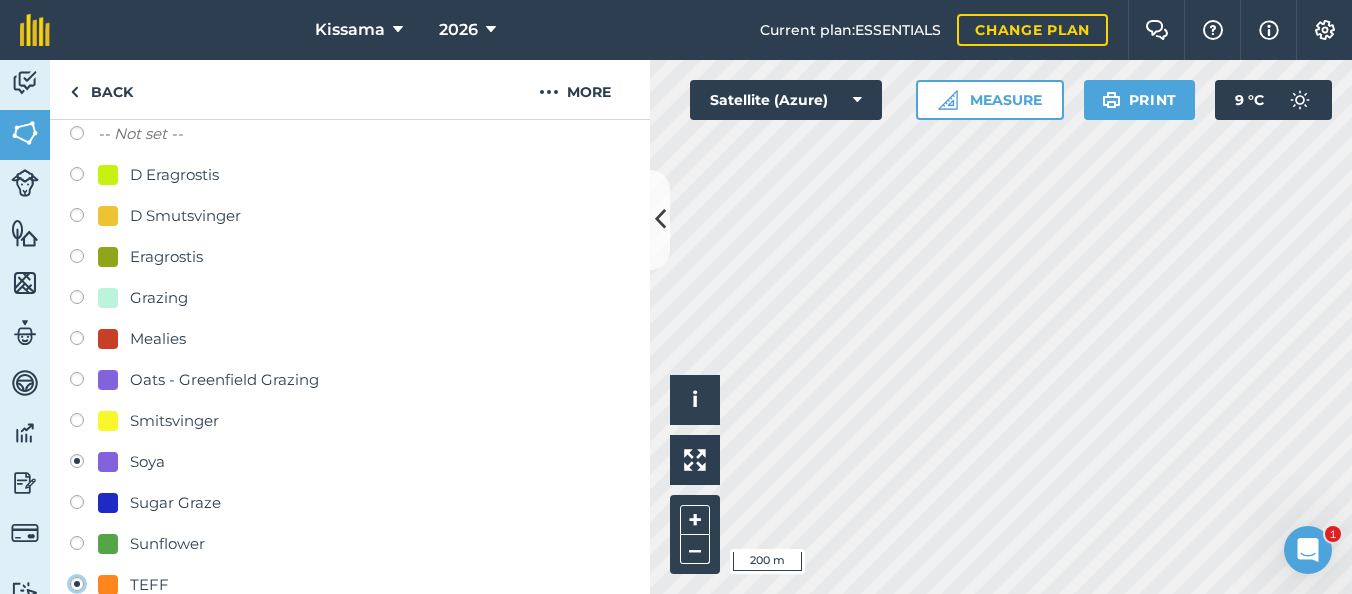 radio on "true" 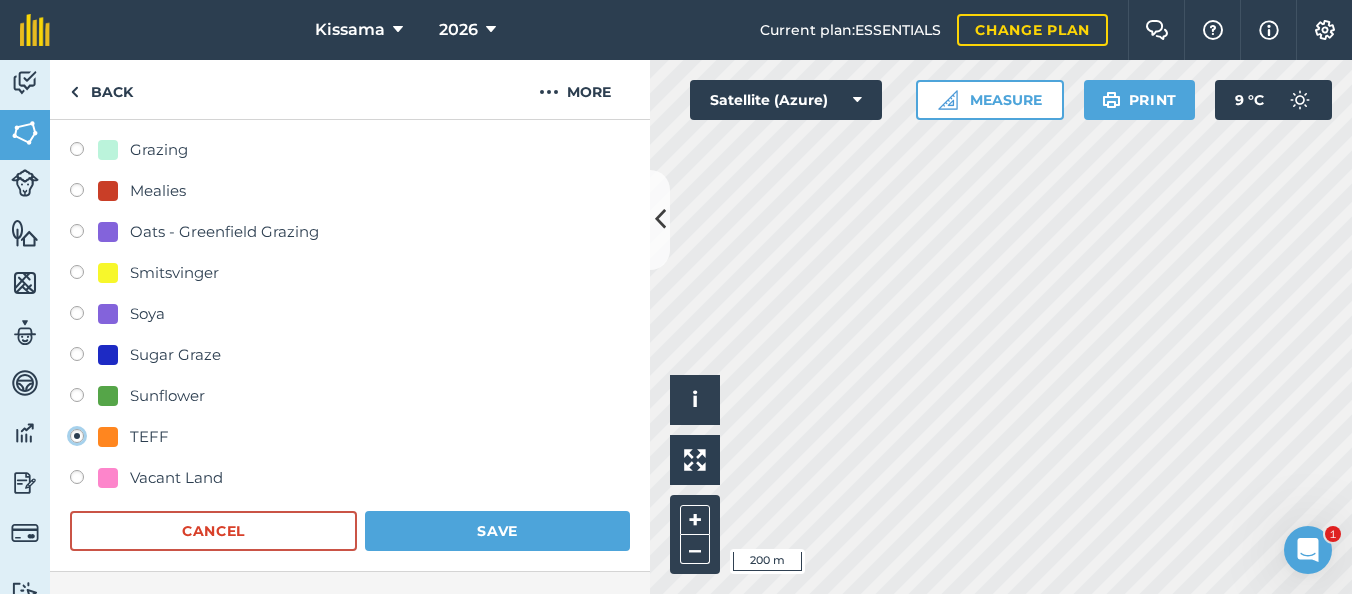 scroll, scrollTop: 374, scrollLeft: 0, axis: vertical 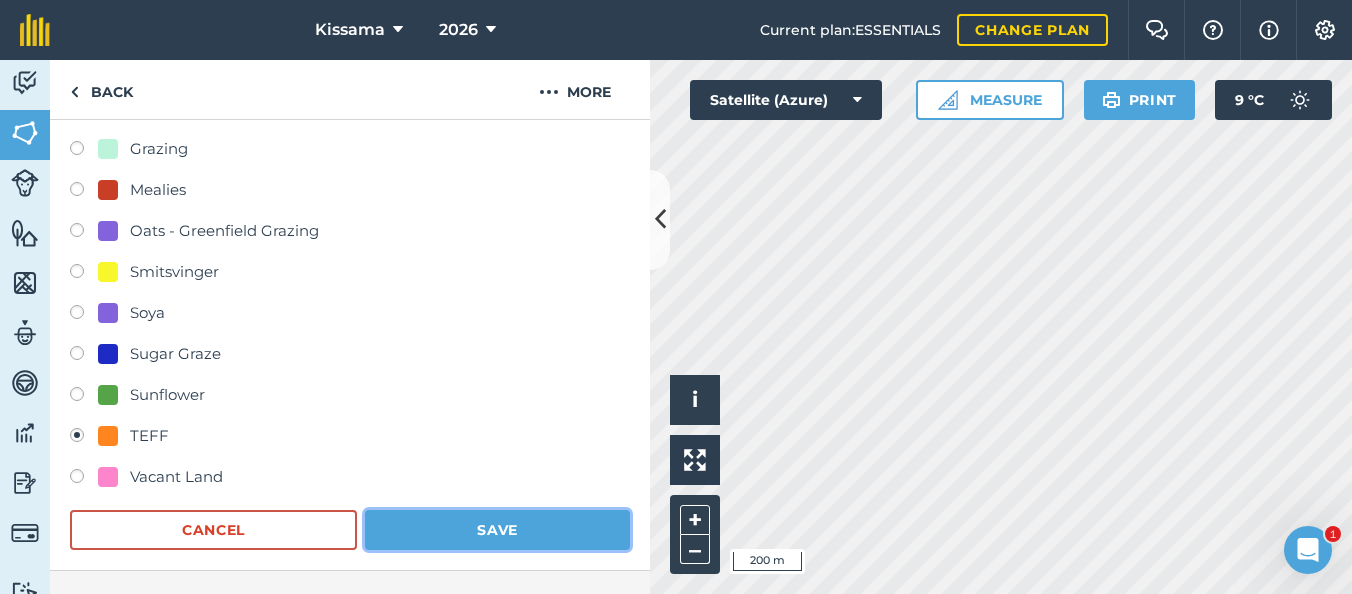 click on "Save" at bounding box center (497, 530) 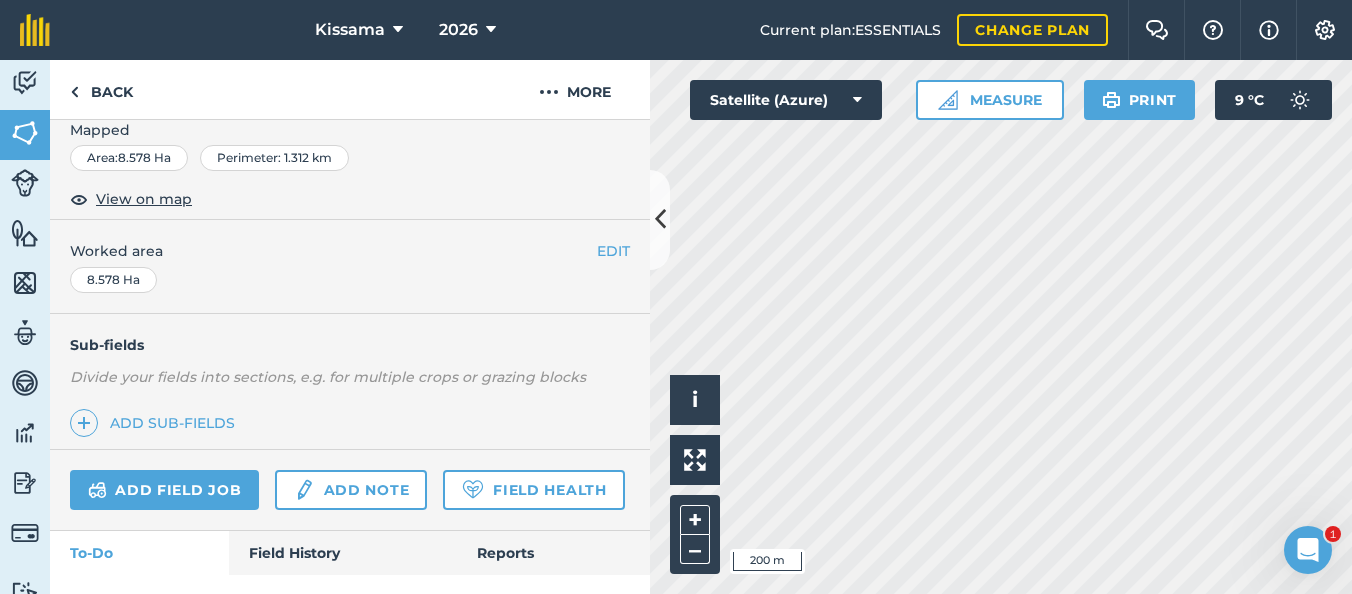 scroll, scrollTop: 248, scrollLeft: 0, axis: vertical 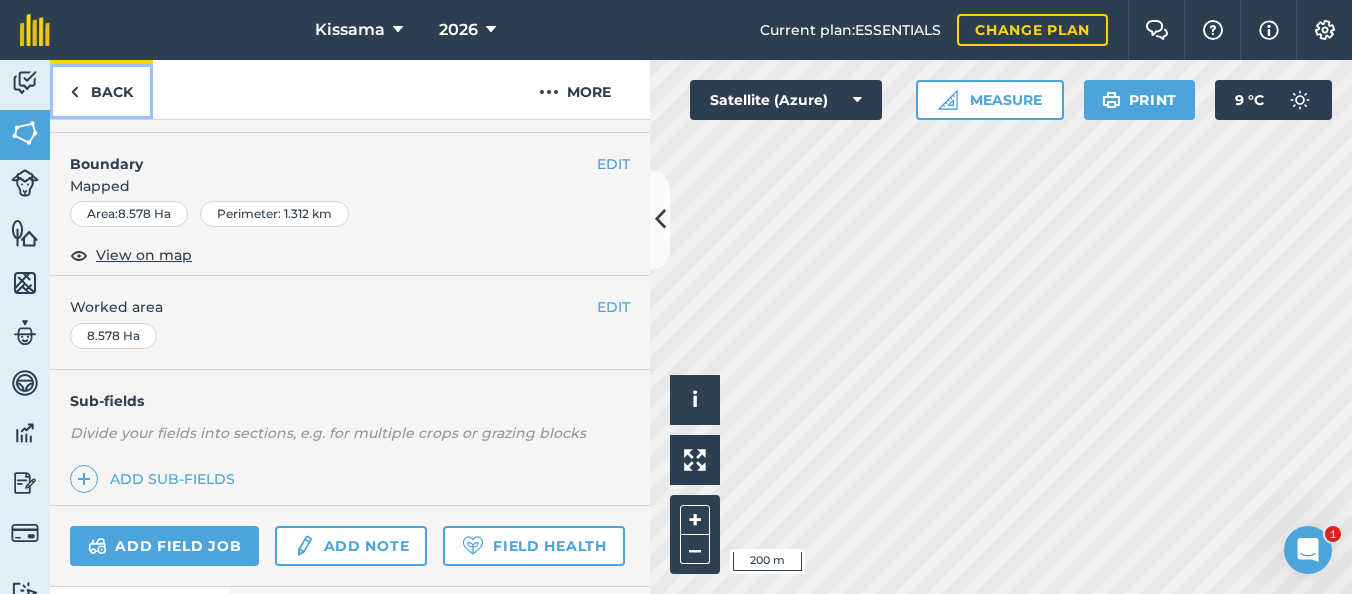 click on "Back" at bounding box center (101, 89) 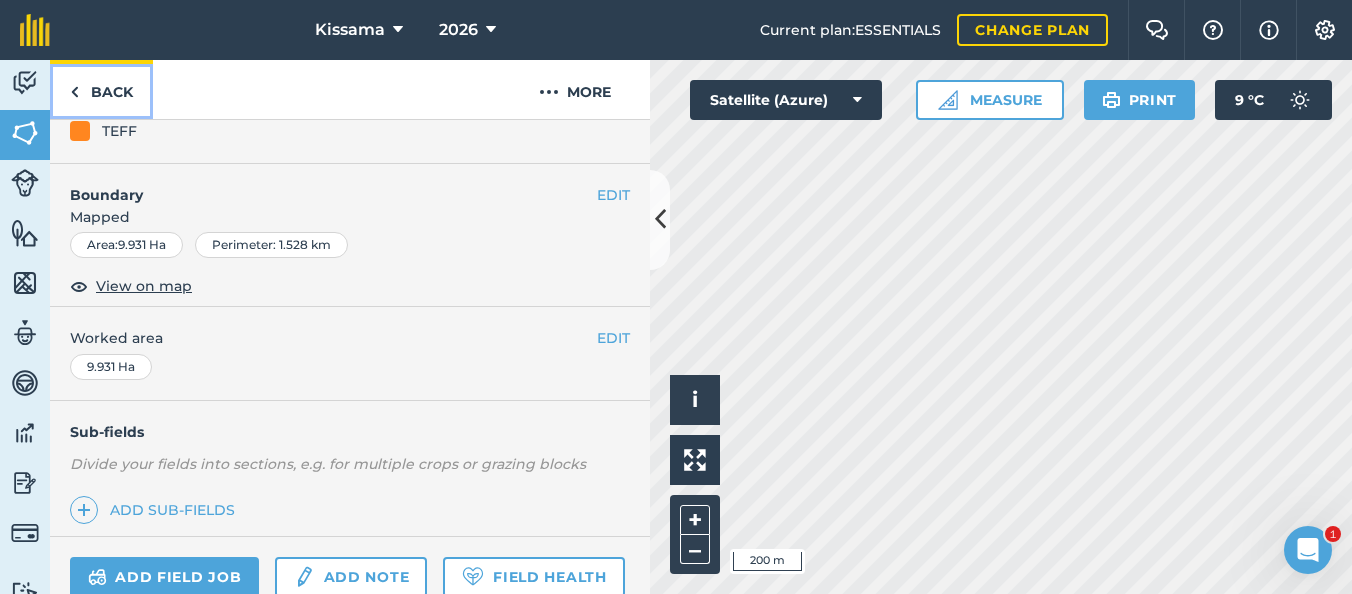 scroll, scrollTop: 211, scrollLeft: 0, axis: vertical 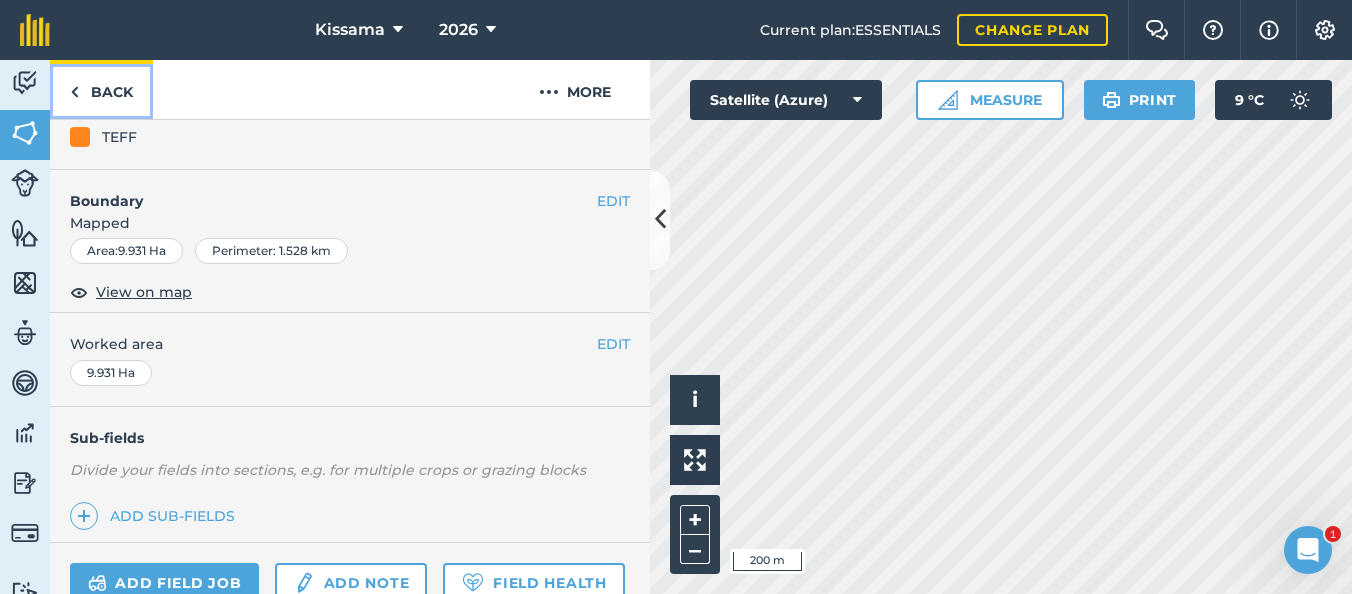 click on "Back" at bounding box center (101, 89) 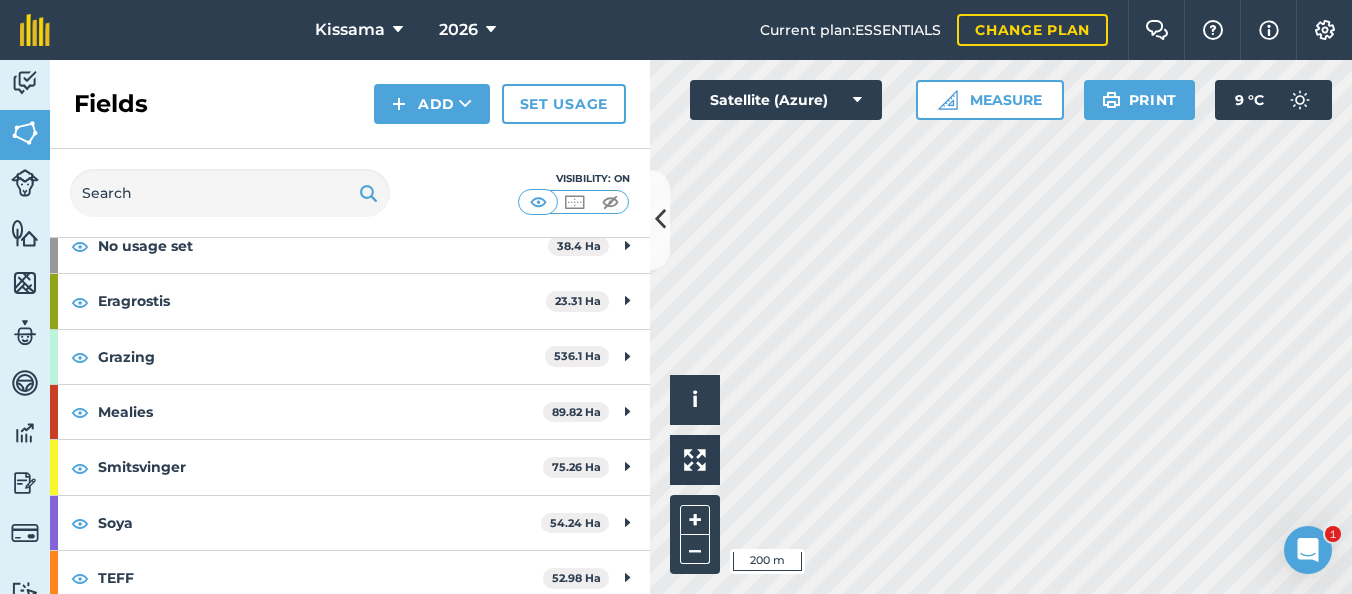 scroll, scrollTop: 125, scrollLeft: 0, axis: vertical 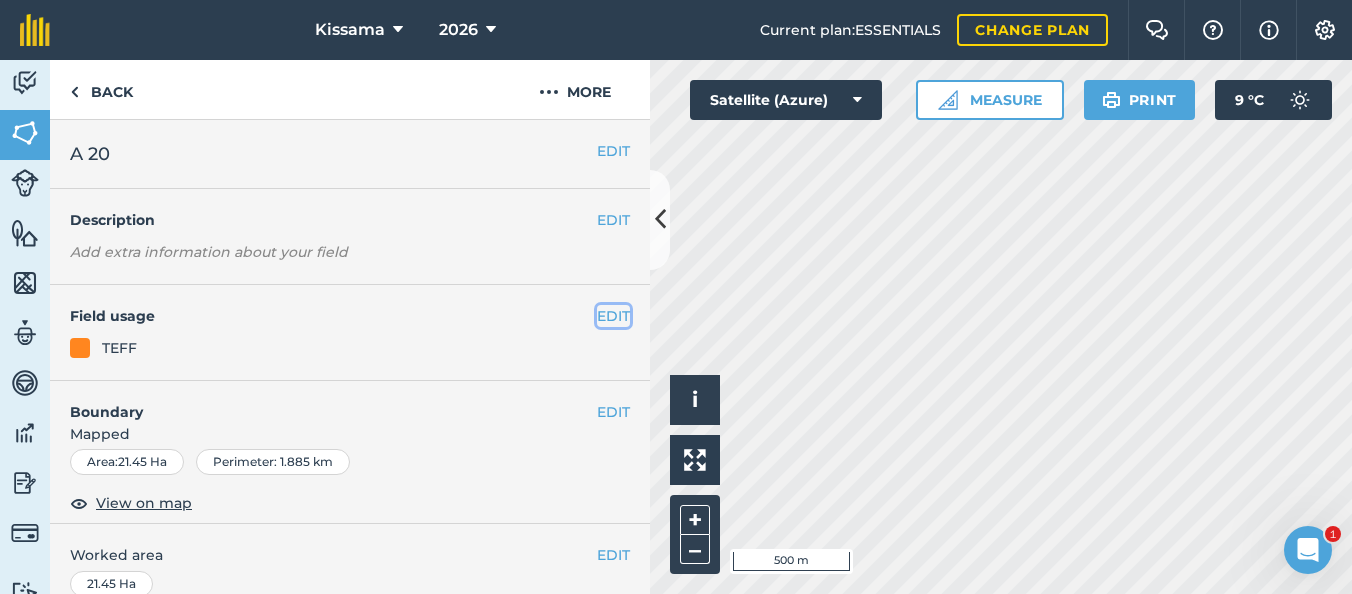 click on "EDIT" at bounding box center (613, 316) 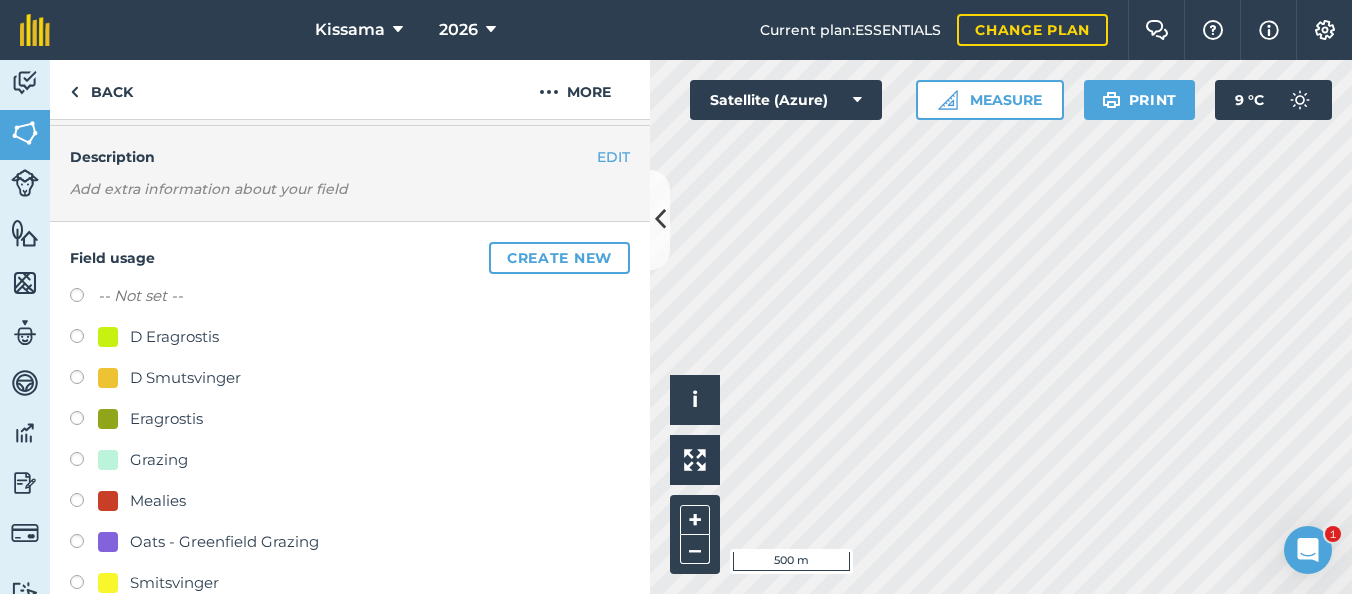 scroll, scrollTop: 84, scrollLeft: 0, axis: vertical 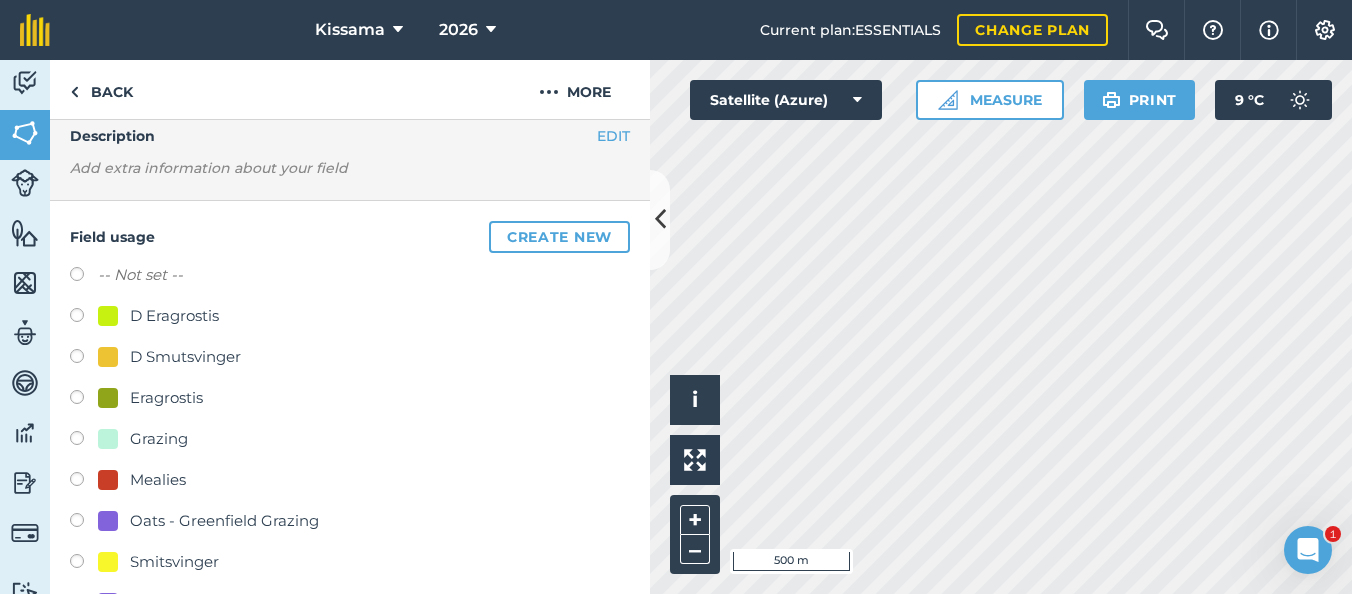 click at bounding box center (84, 482) 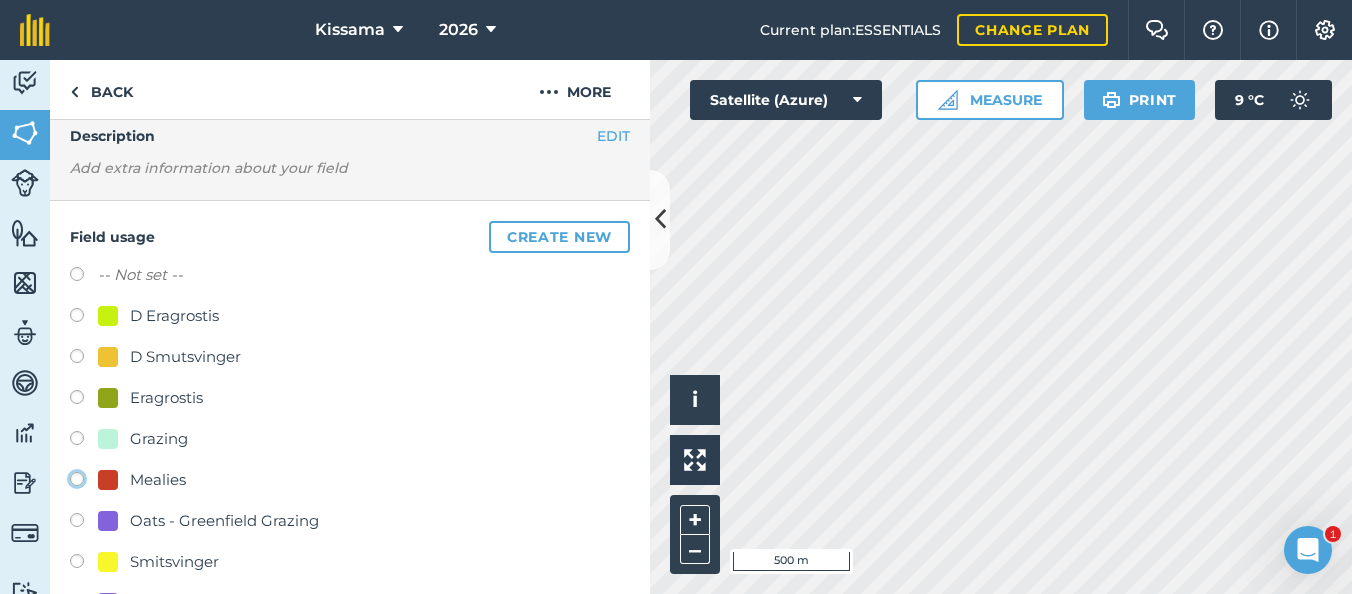 click on "Mealies" at bounding box center (-9923, 478) 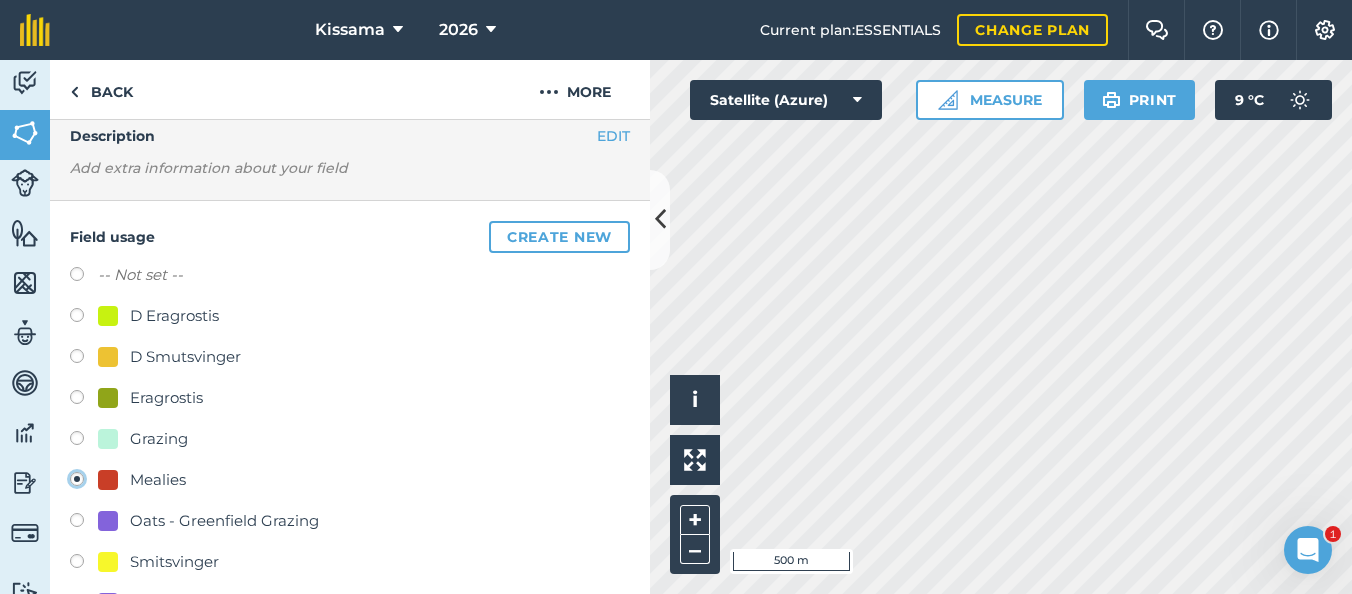 radio on "true" 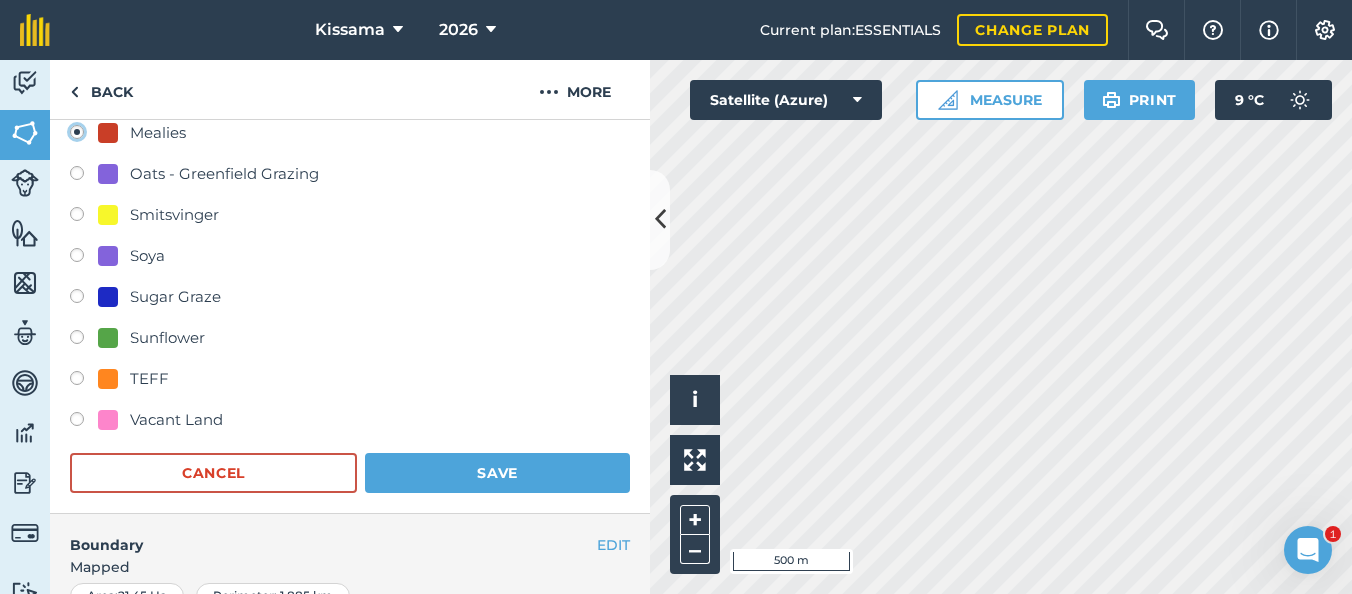 scroll, scrollTop: 435, scrollLeft: 0, axis: vertical 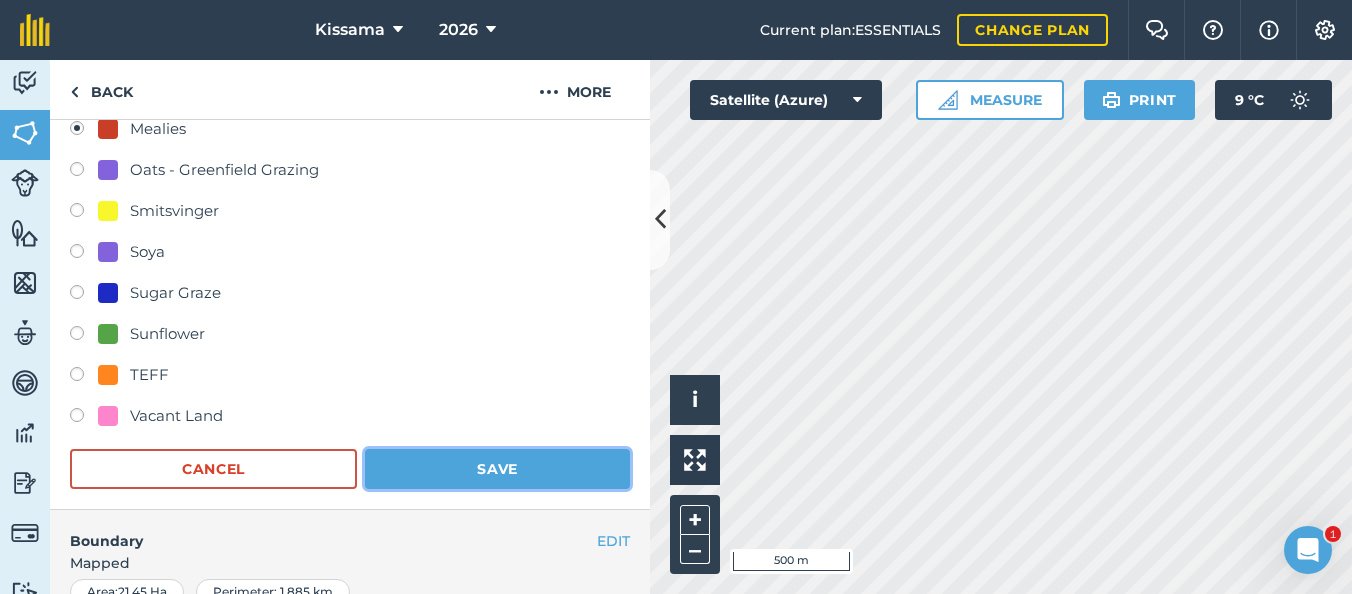 click on "Save" at bounding box center (497, 469) 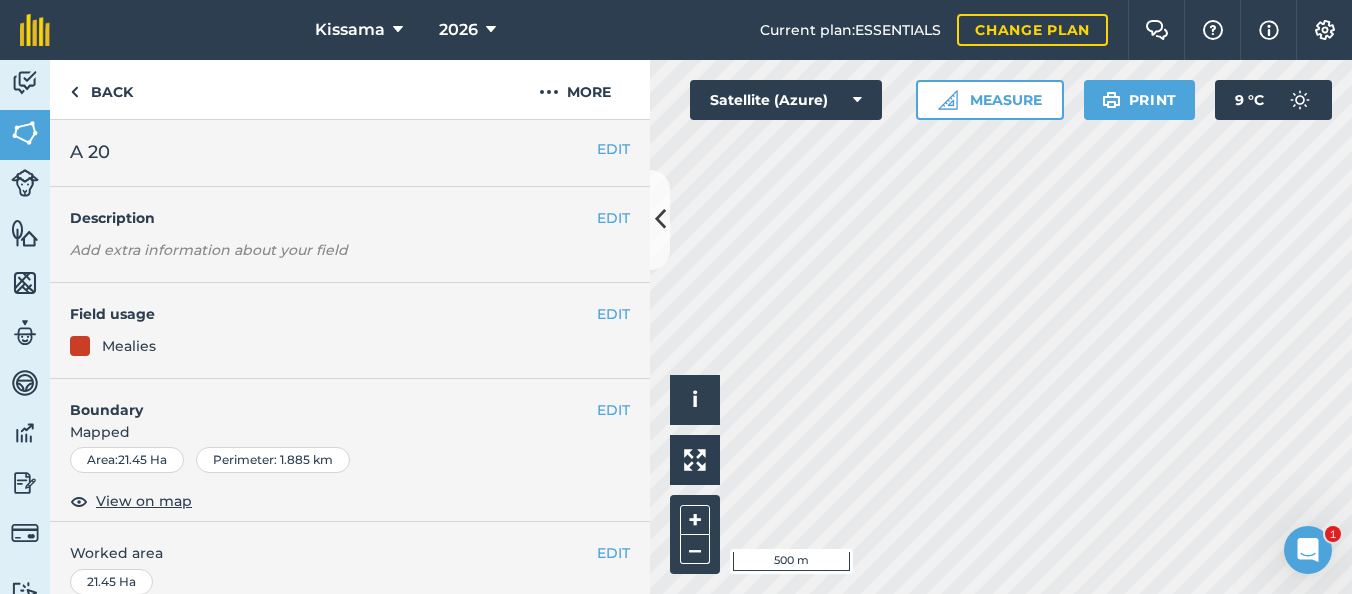 scroll, scrollTop: 0, scrollLeft: 0, axis: both 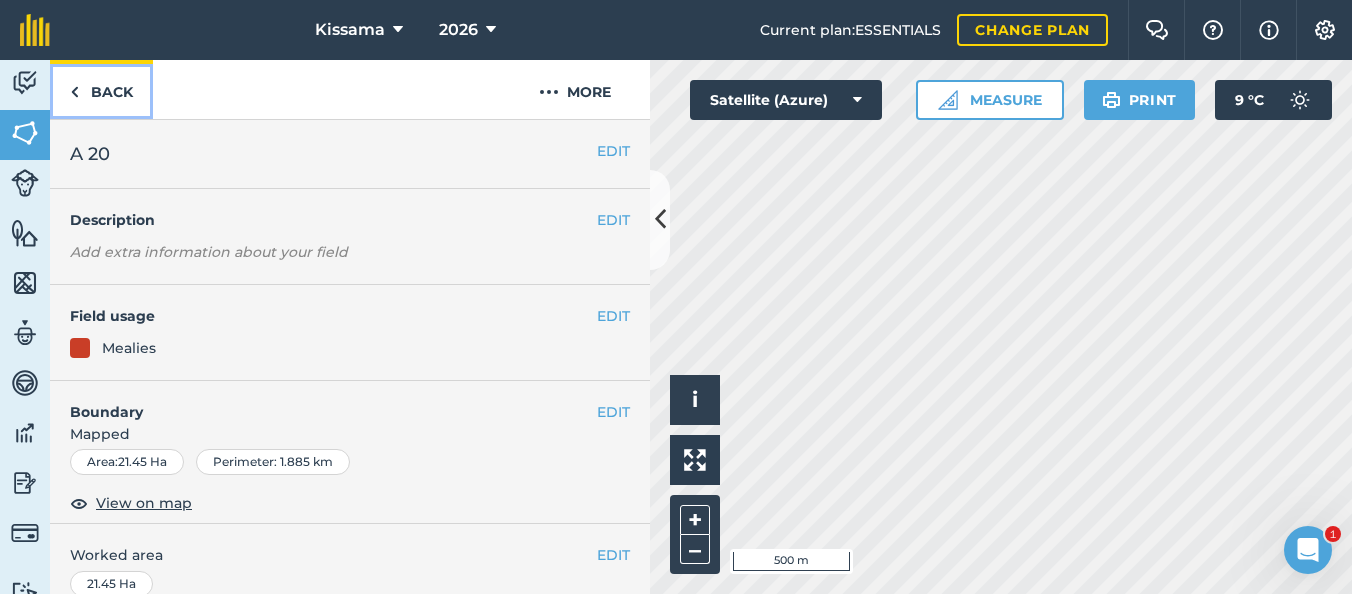 click on "Back" at bounding box center (101, 89) 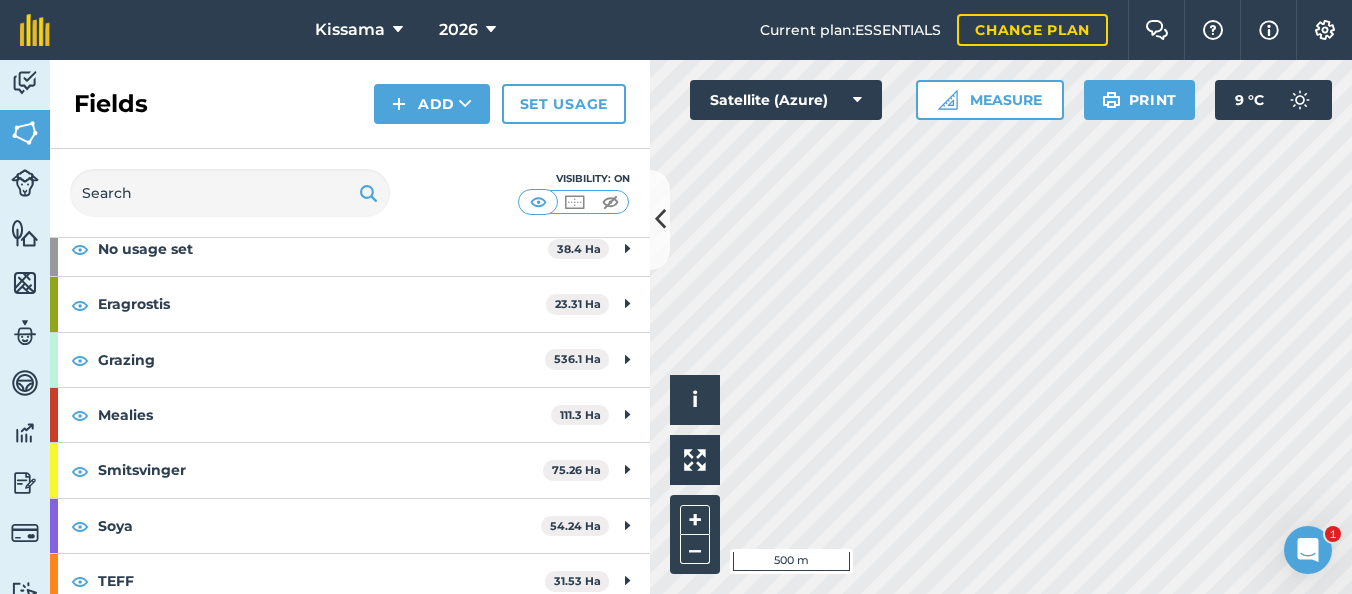 scroll, scrollTop: 125, scrollLeft: 0, axis: vertical 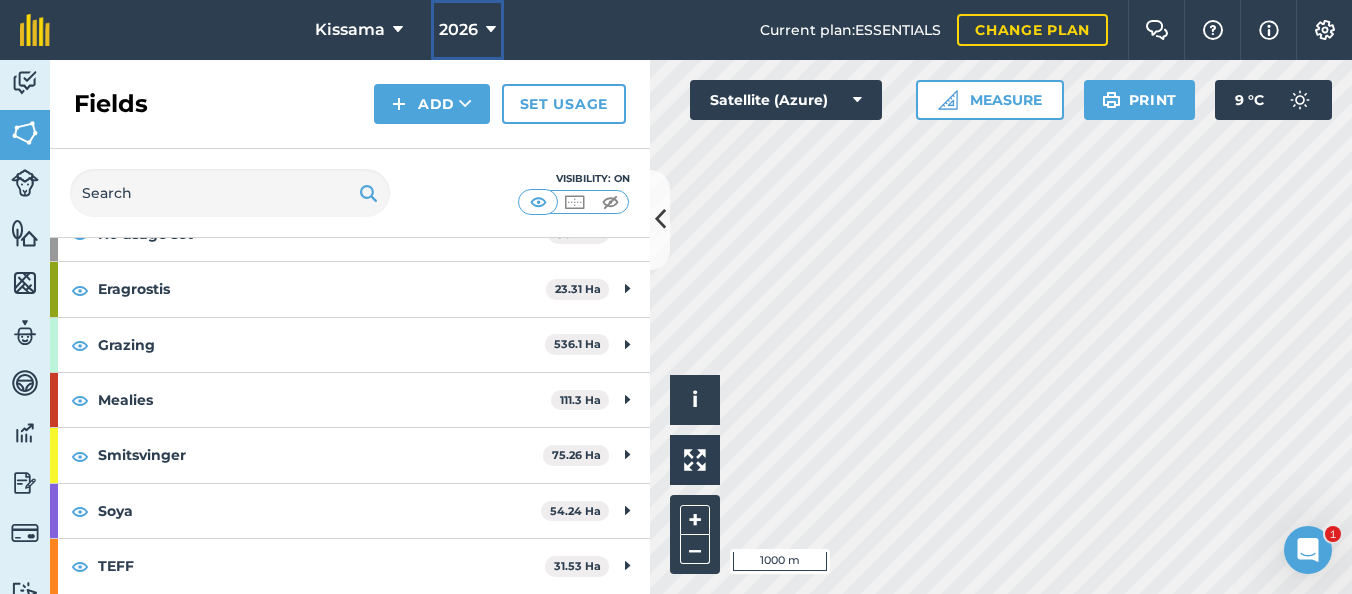 click at bounding box center [491, 30] 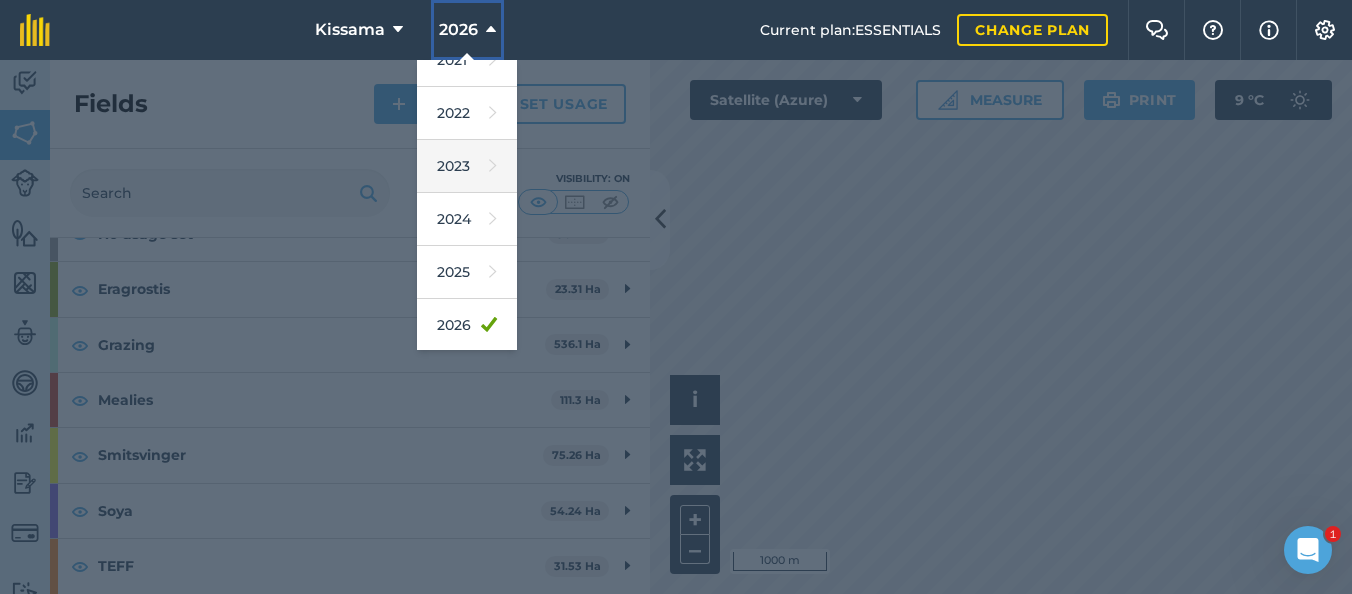 scroll, scrollTop: 239, scrollLeft: 0, axis: vertical 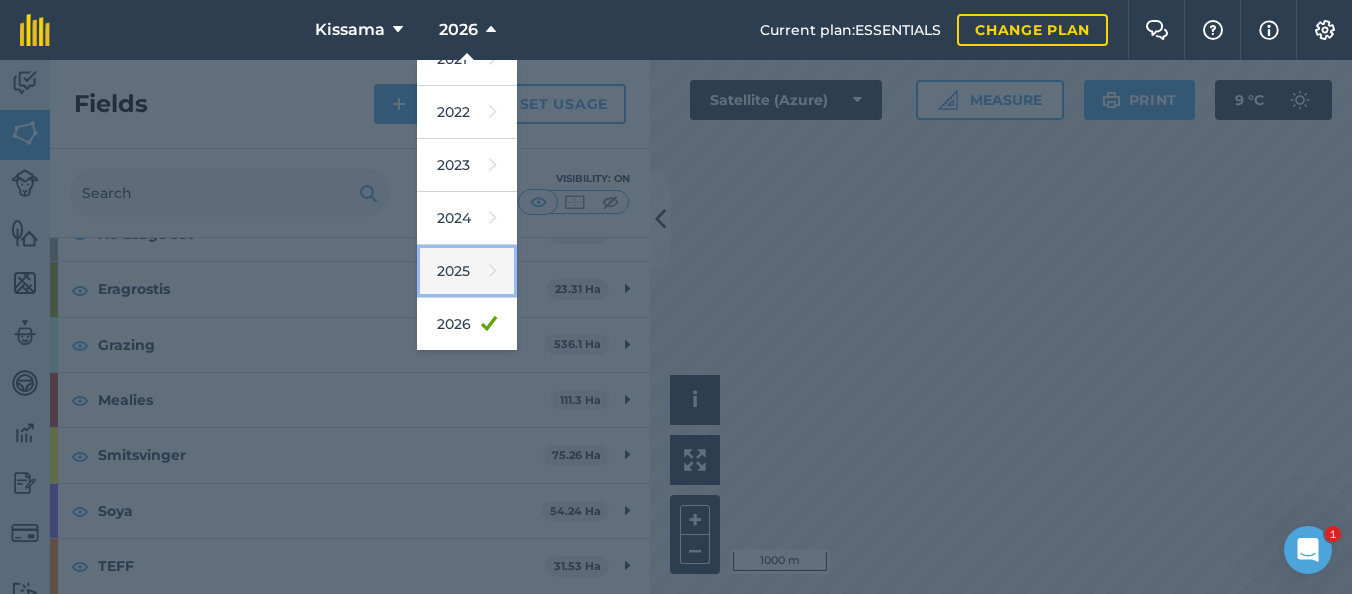 click on "2025" at bounding box center [467, 271] 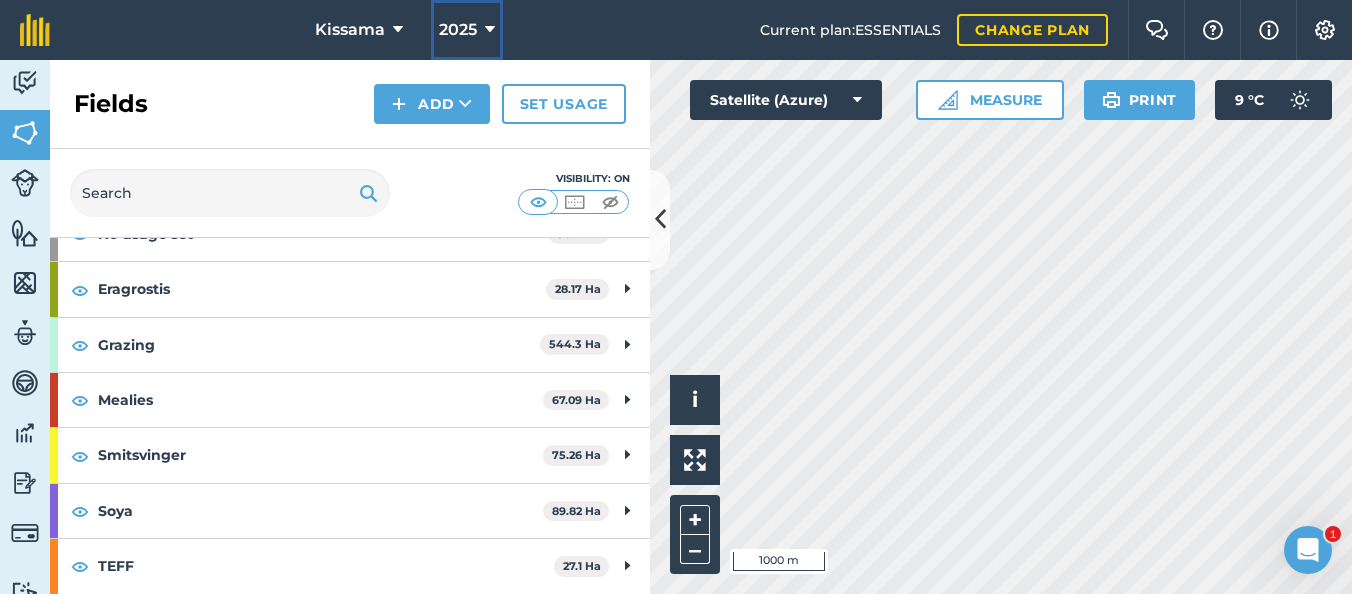 click on "2025" at bounding box center [458, 30] 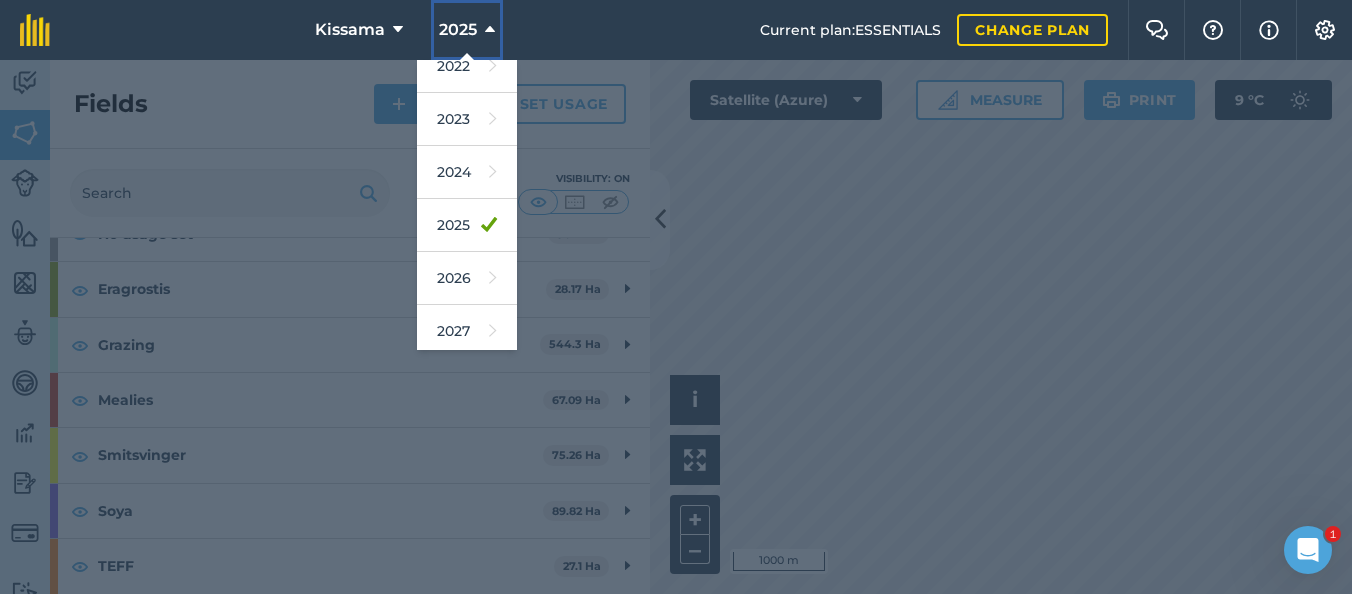 scroll, scrollTop: 293, scrollLeft: 0, axis: vertical 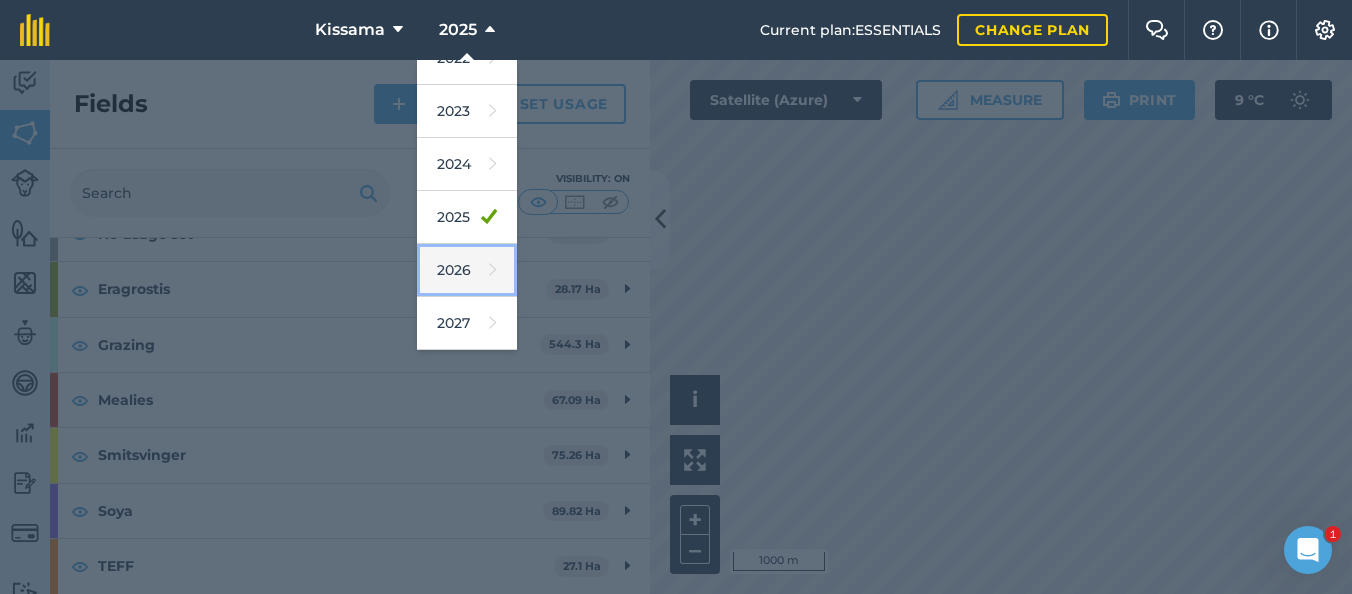 click on "2026" at bounding box center (467, 270) 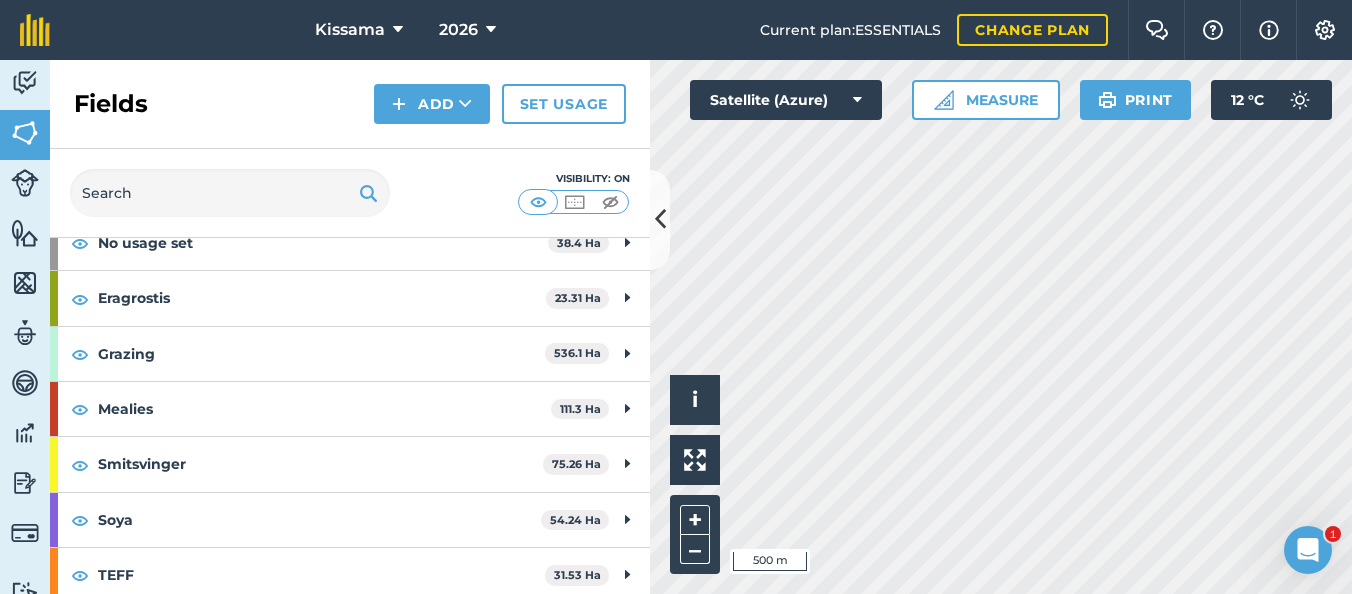 scroll, scrollTop: 125, scrollLeft: 0, axis: vertical 